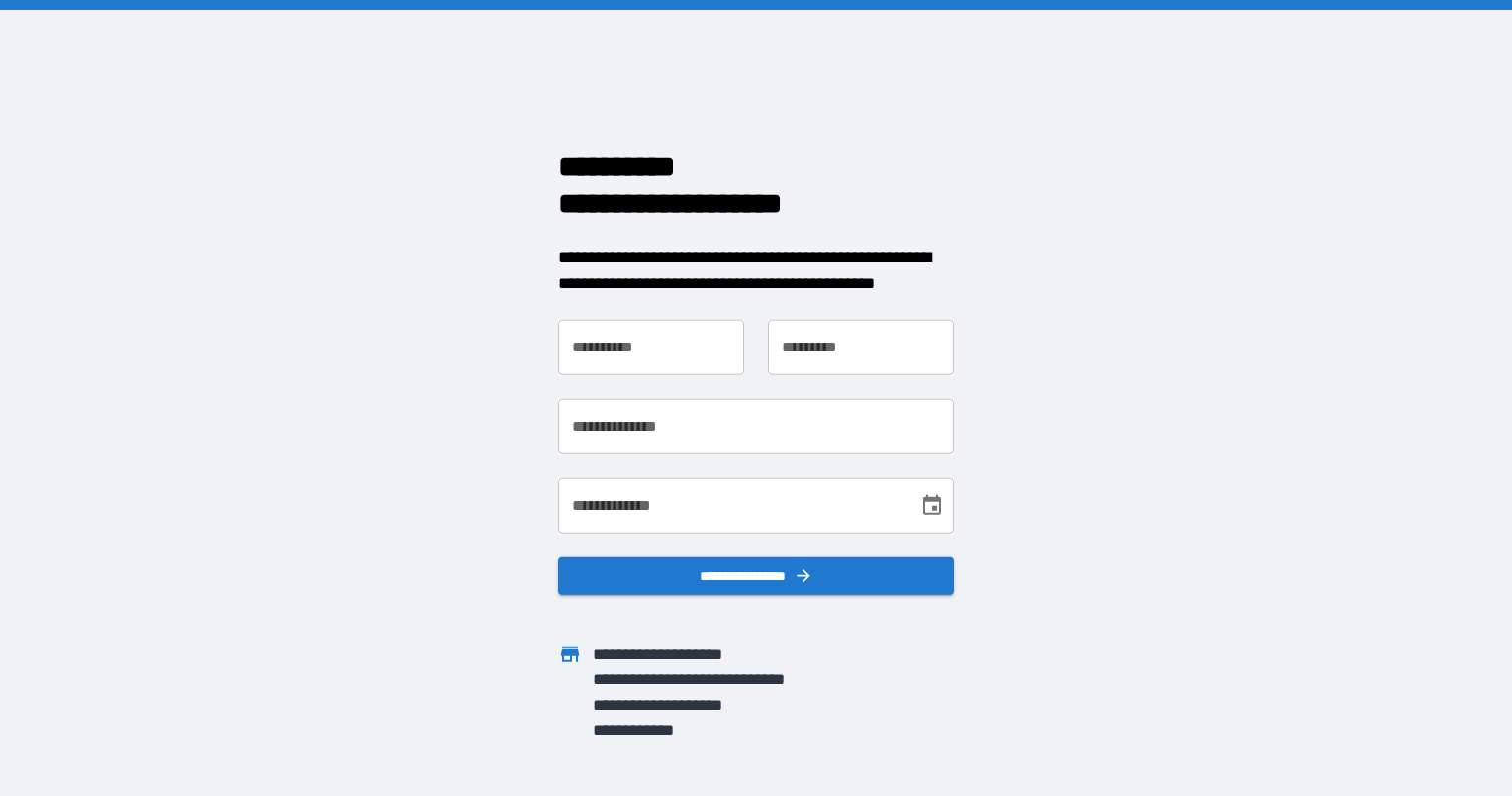 scroll, scrollTop: 0, scrollLeft: 0, axis: both 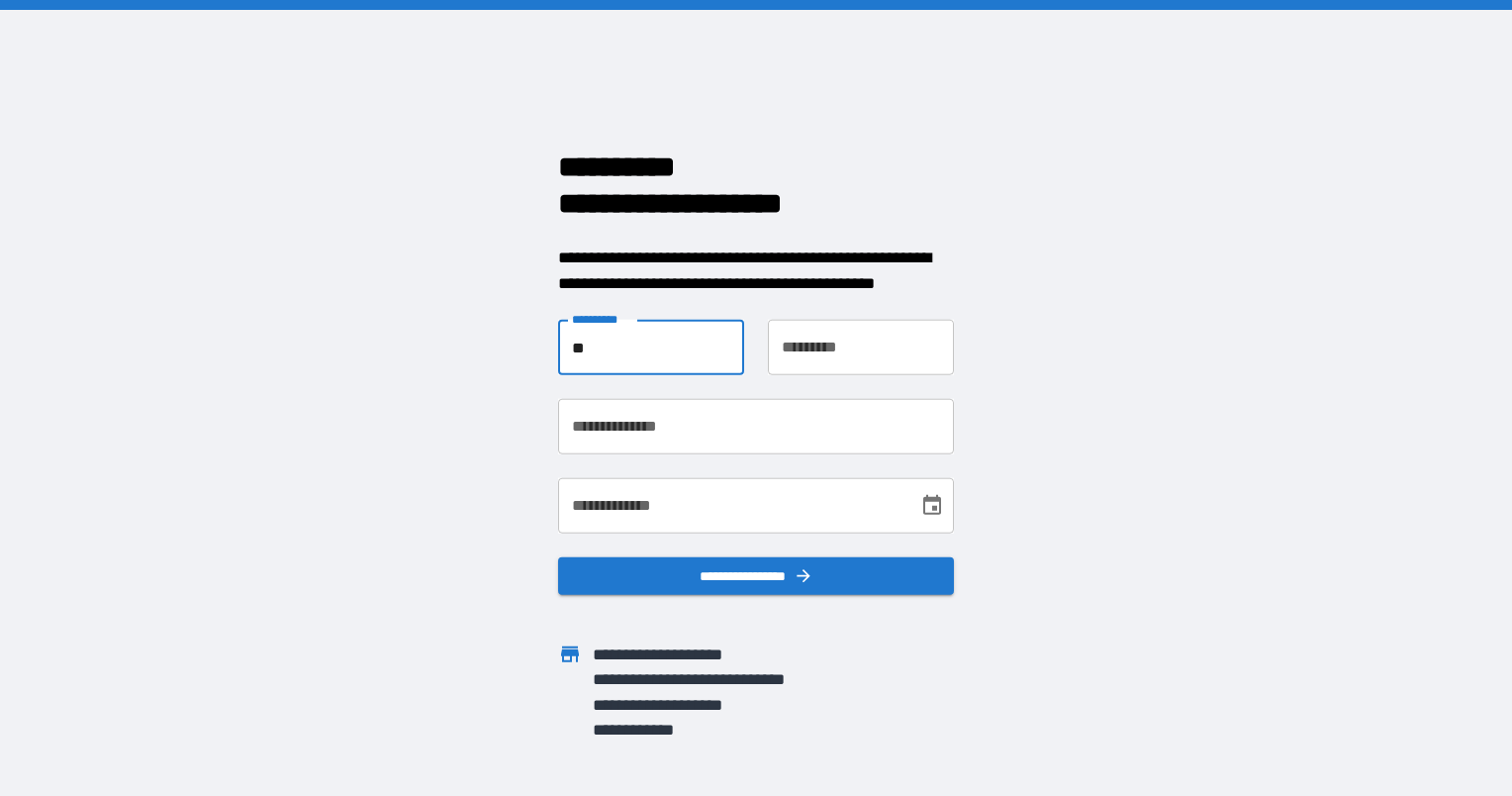 type on "*" 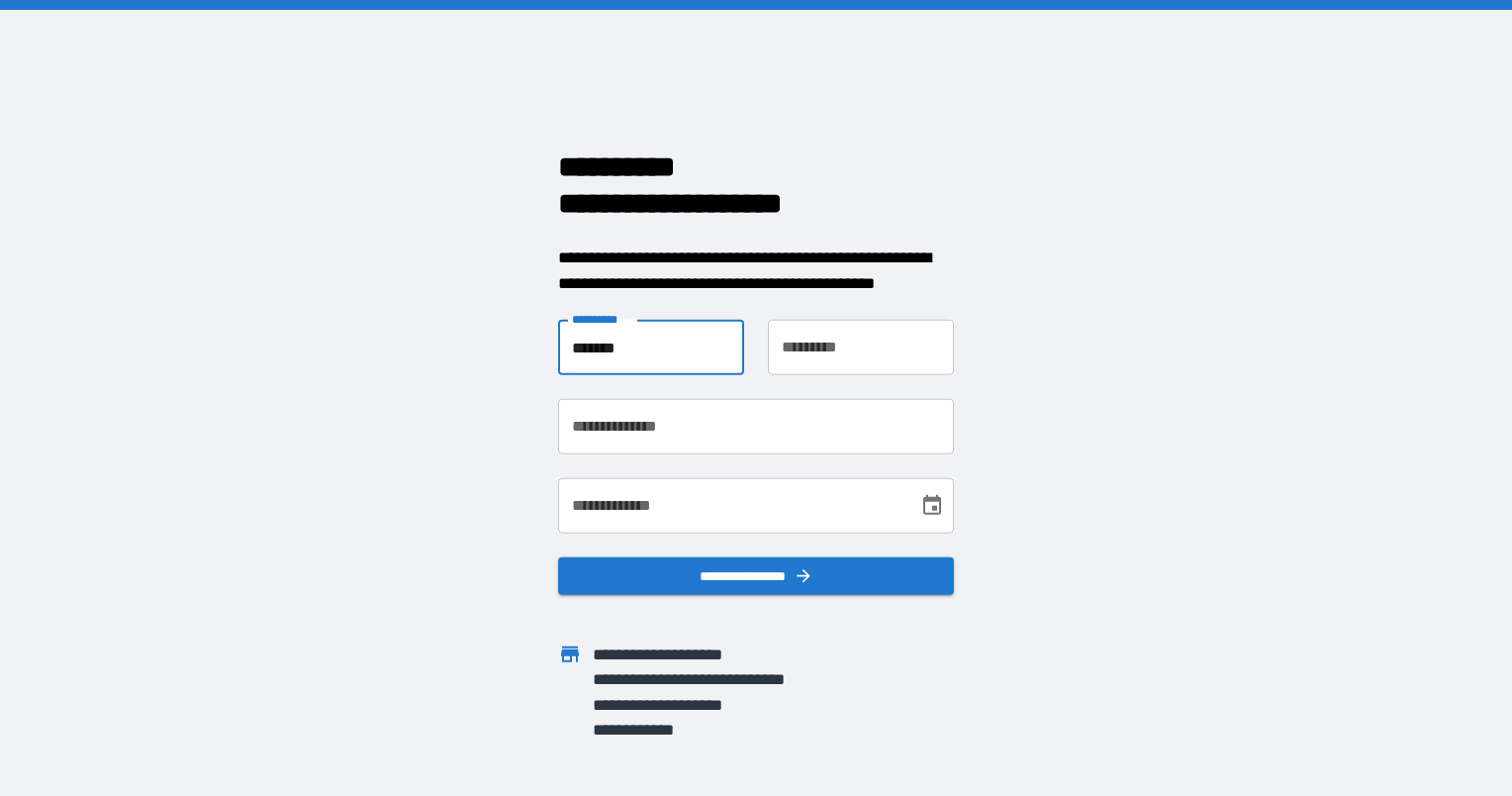 type on "*******" 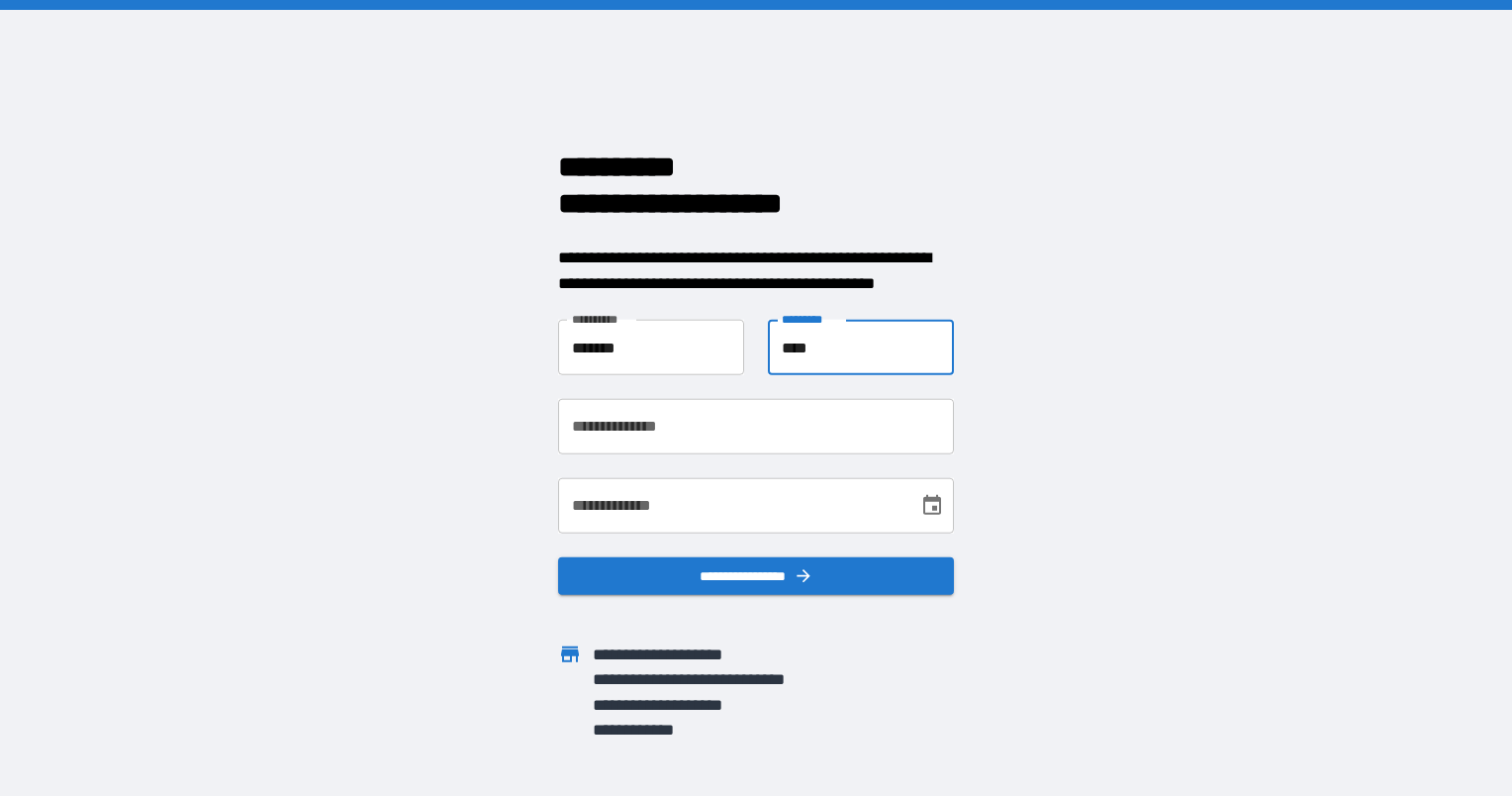 type on "****" 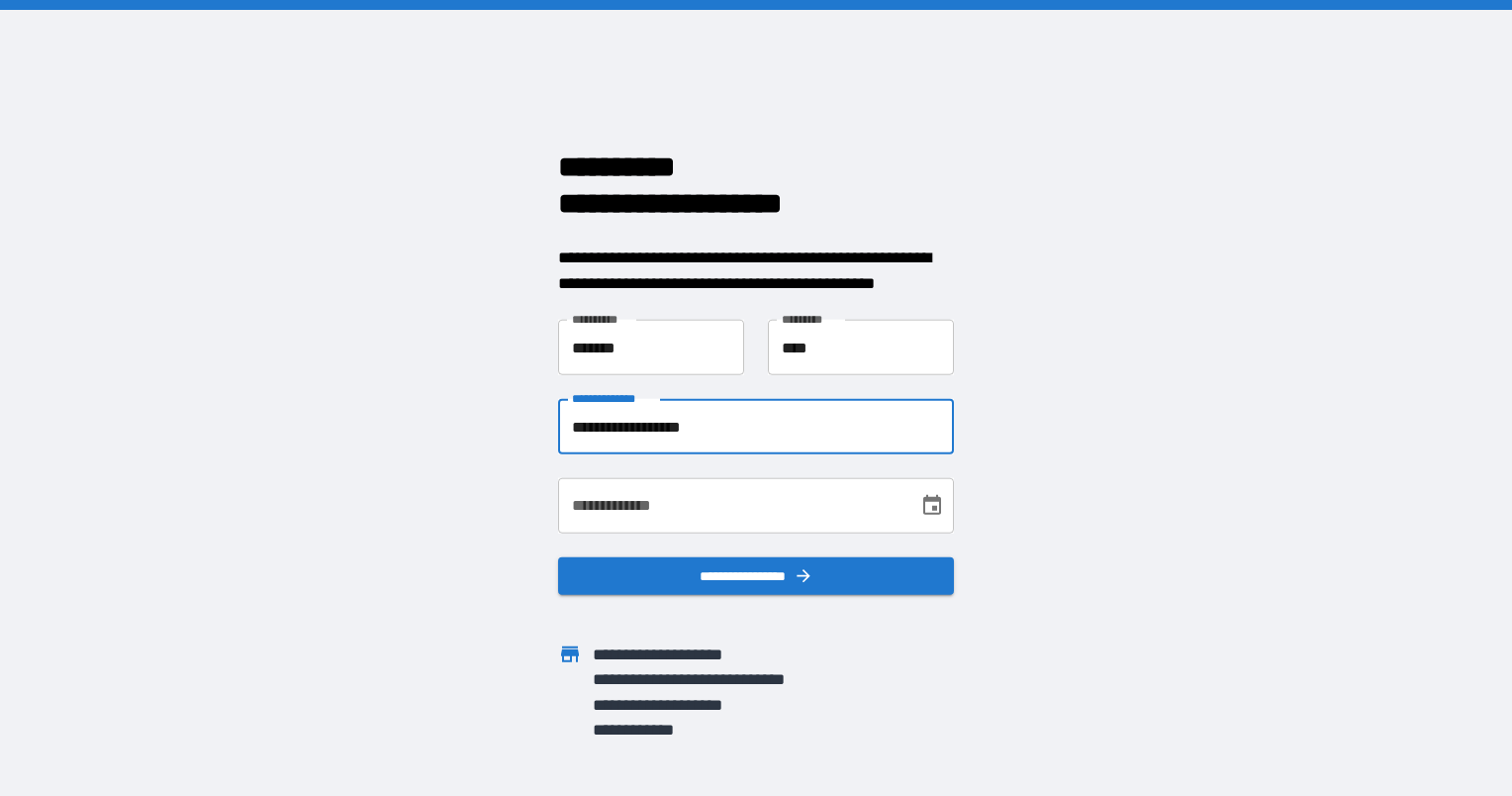 type on "**********" 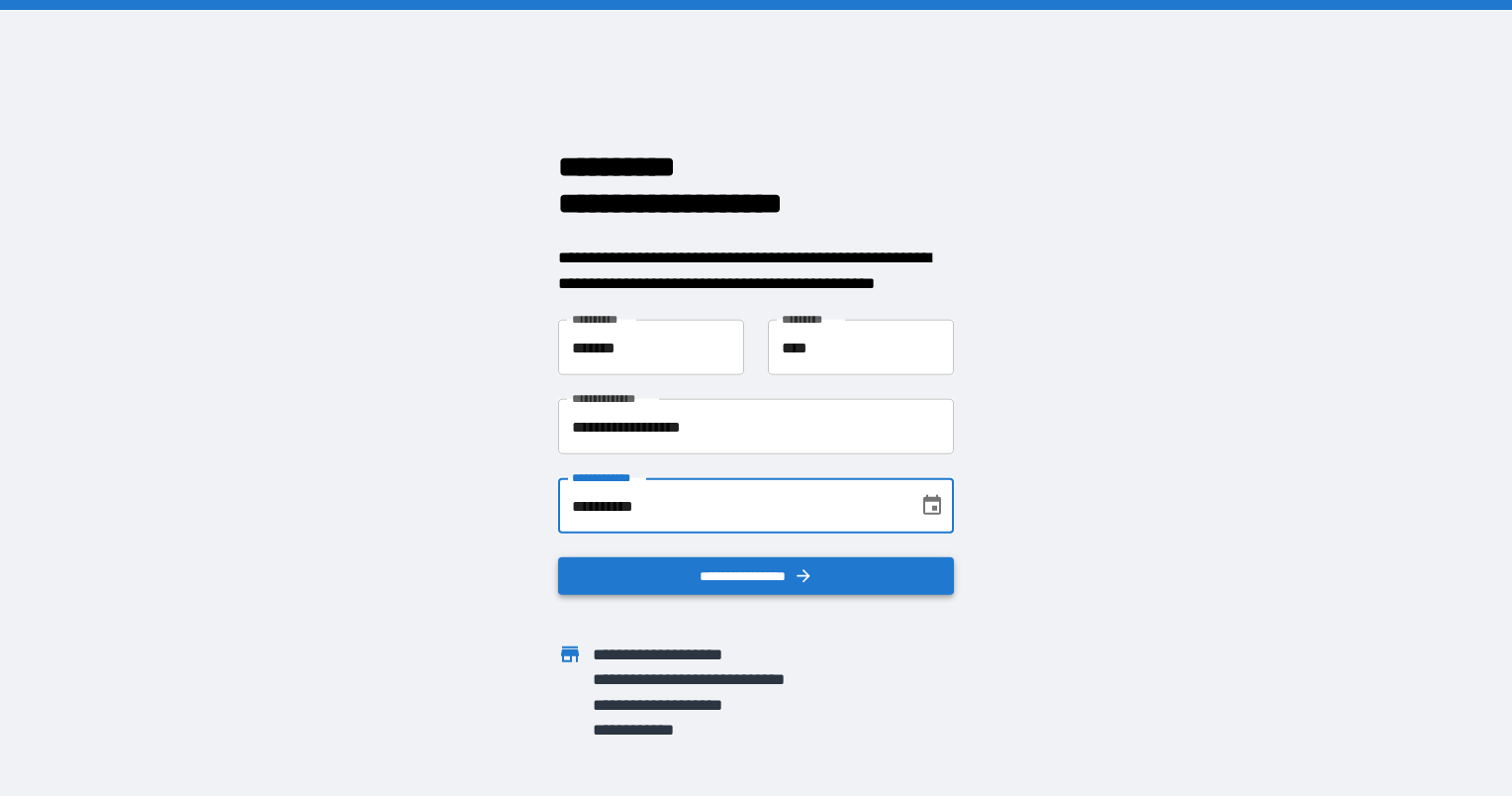 type on "**********" 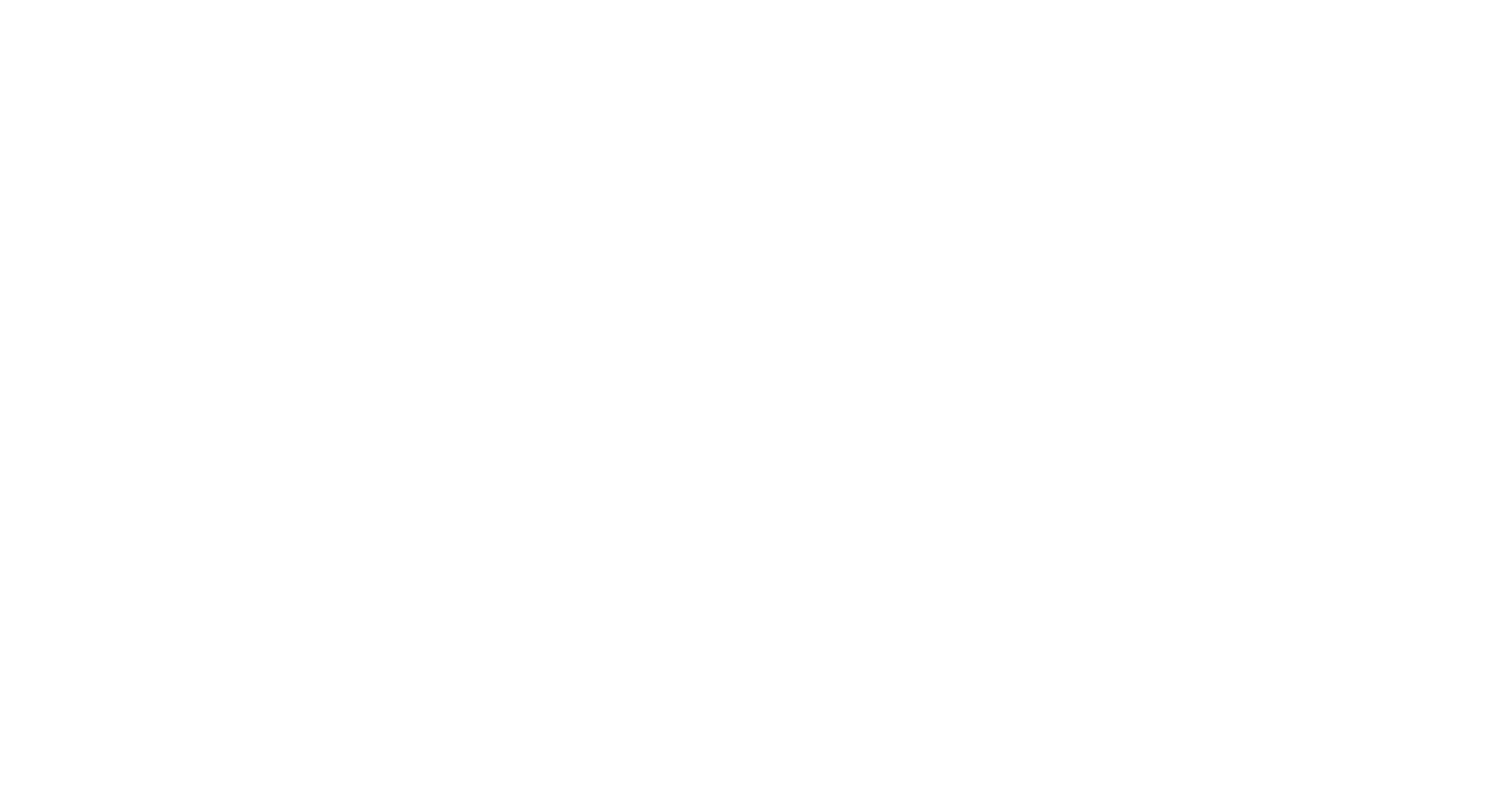 scroll, scrollTop: 0, scrollLeft: 0, axis: both 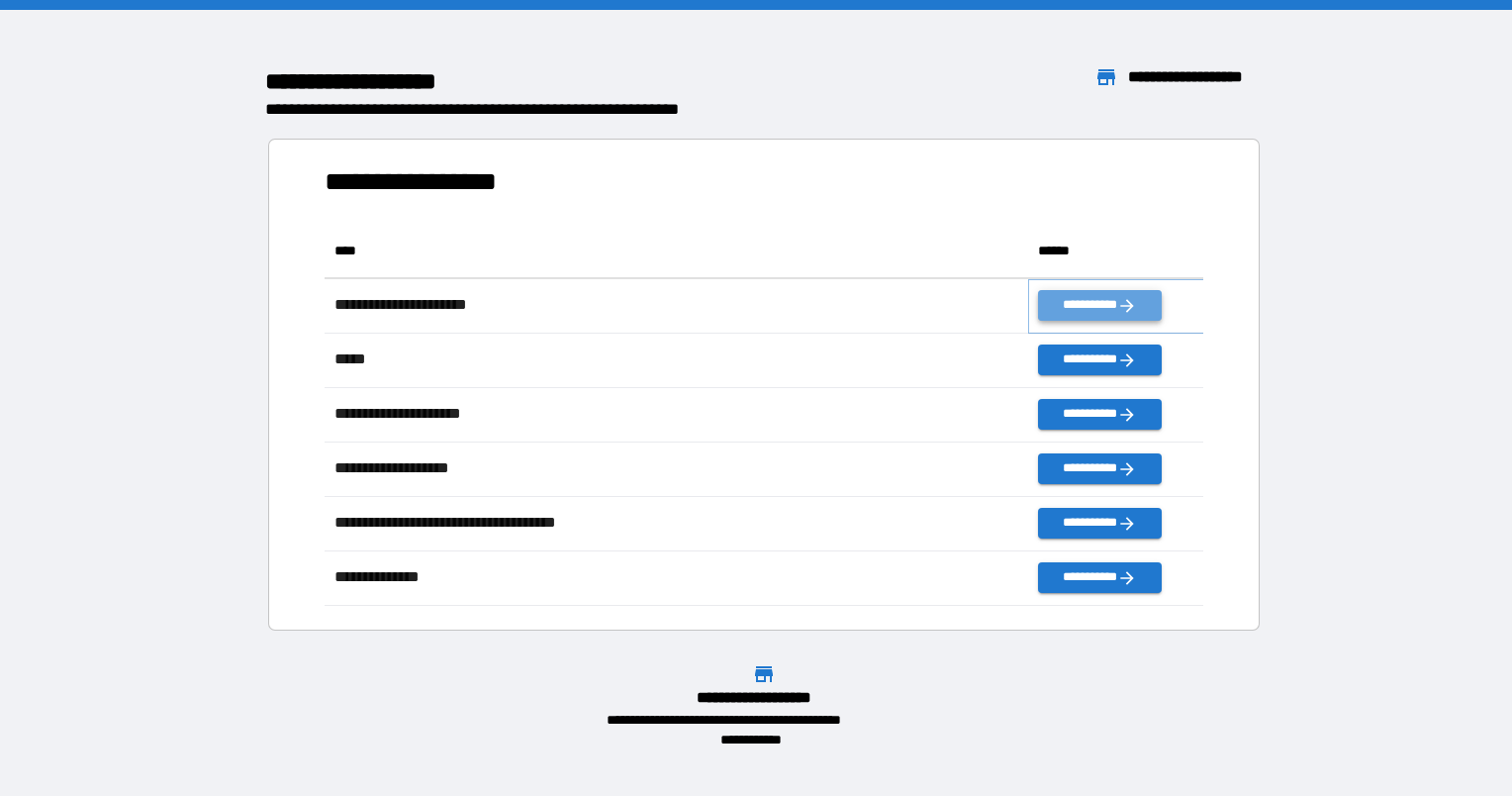 click on "**********" at bounding box center [1099, 305] 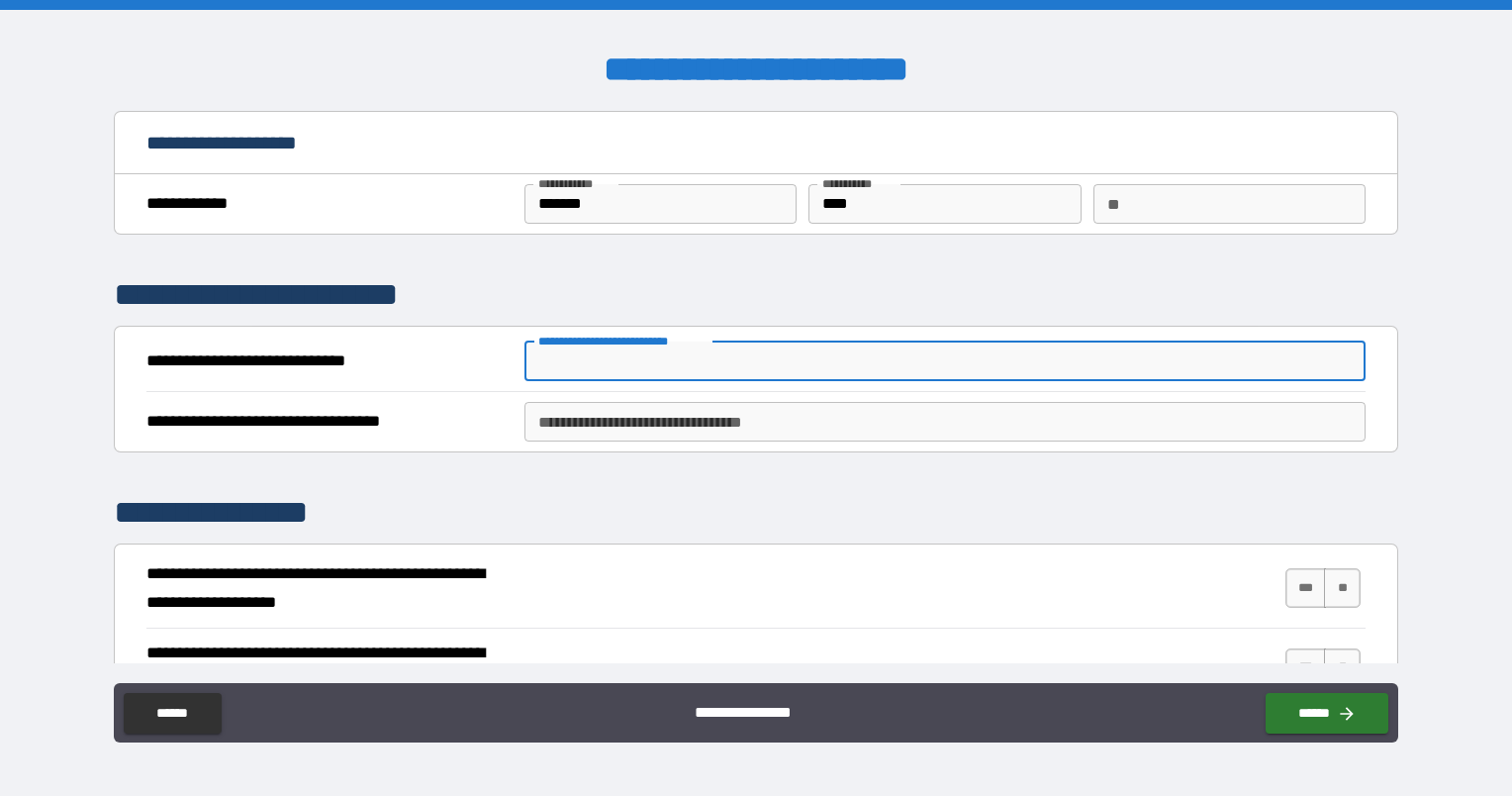 click on "**********" at bounding box center [945, 361] 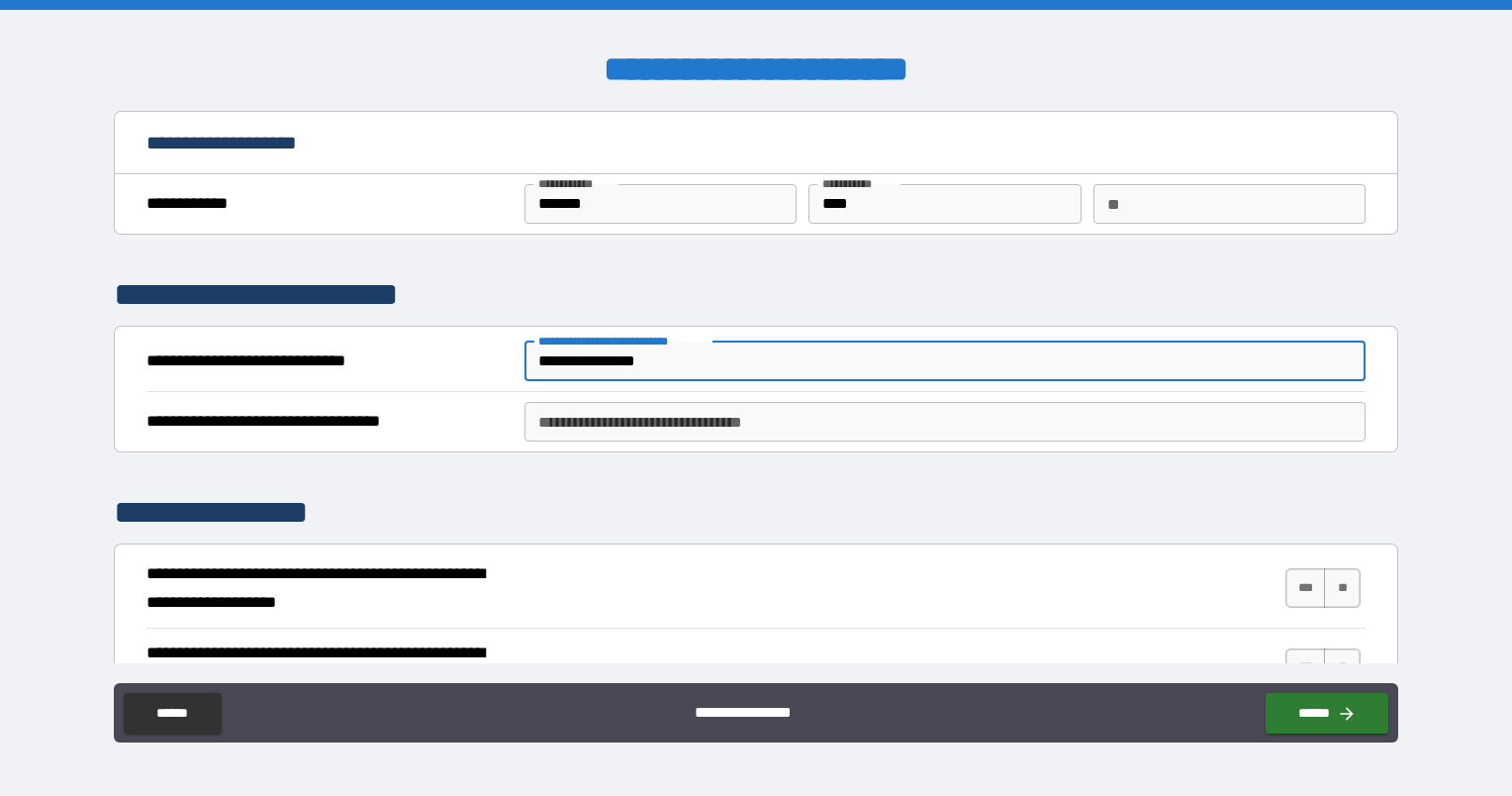 type on "**********" 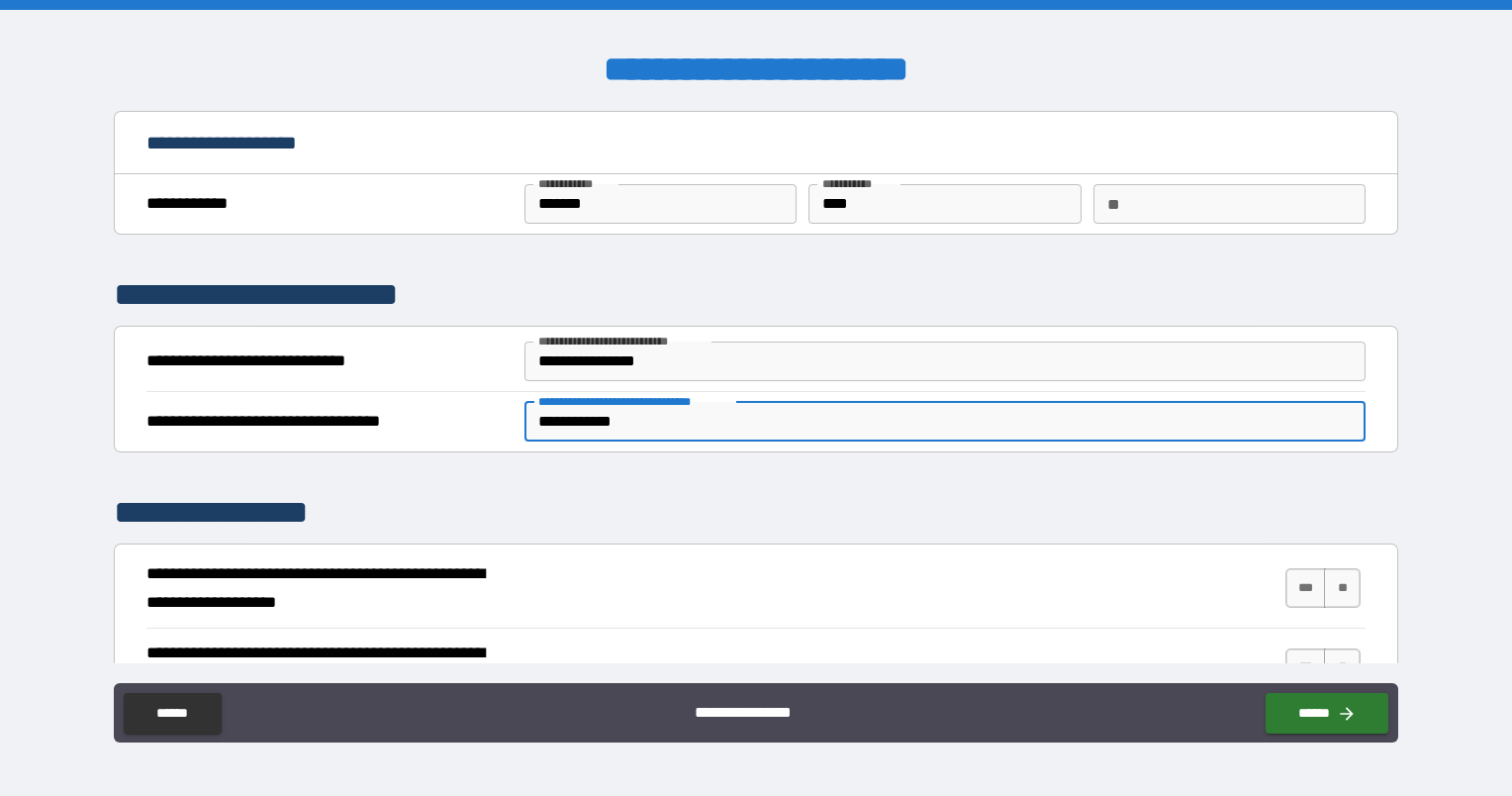 type on "**********" 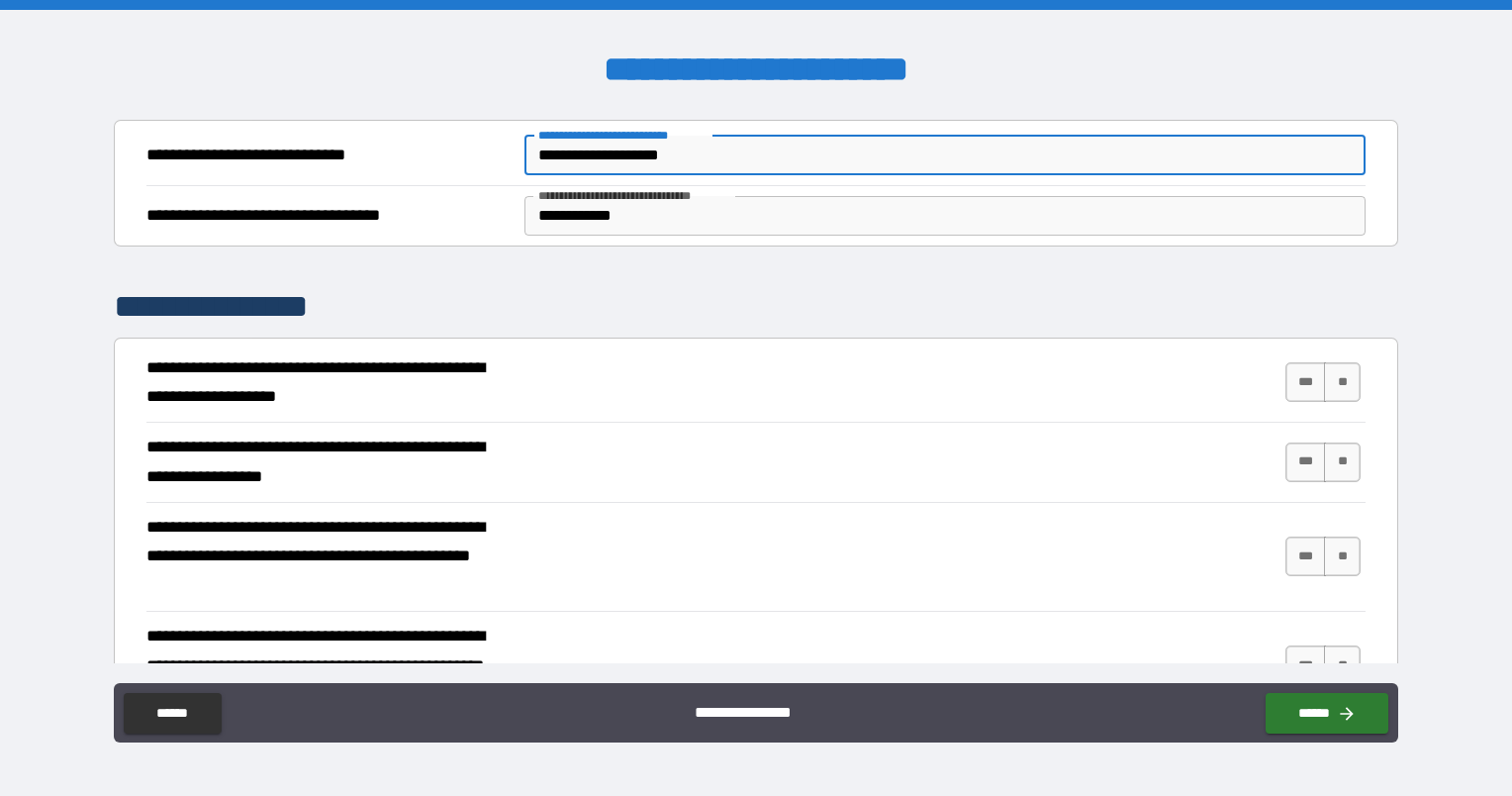 scroll, scrollTop: 284, scrollLeft: 0, axis: vertical 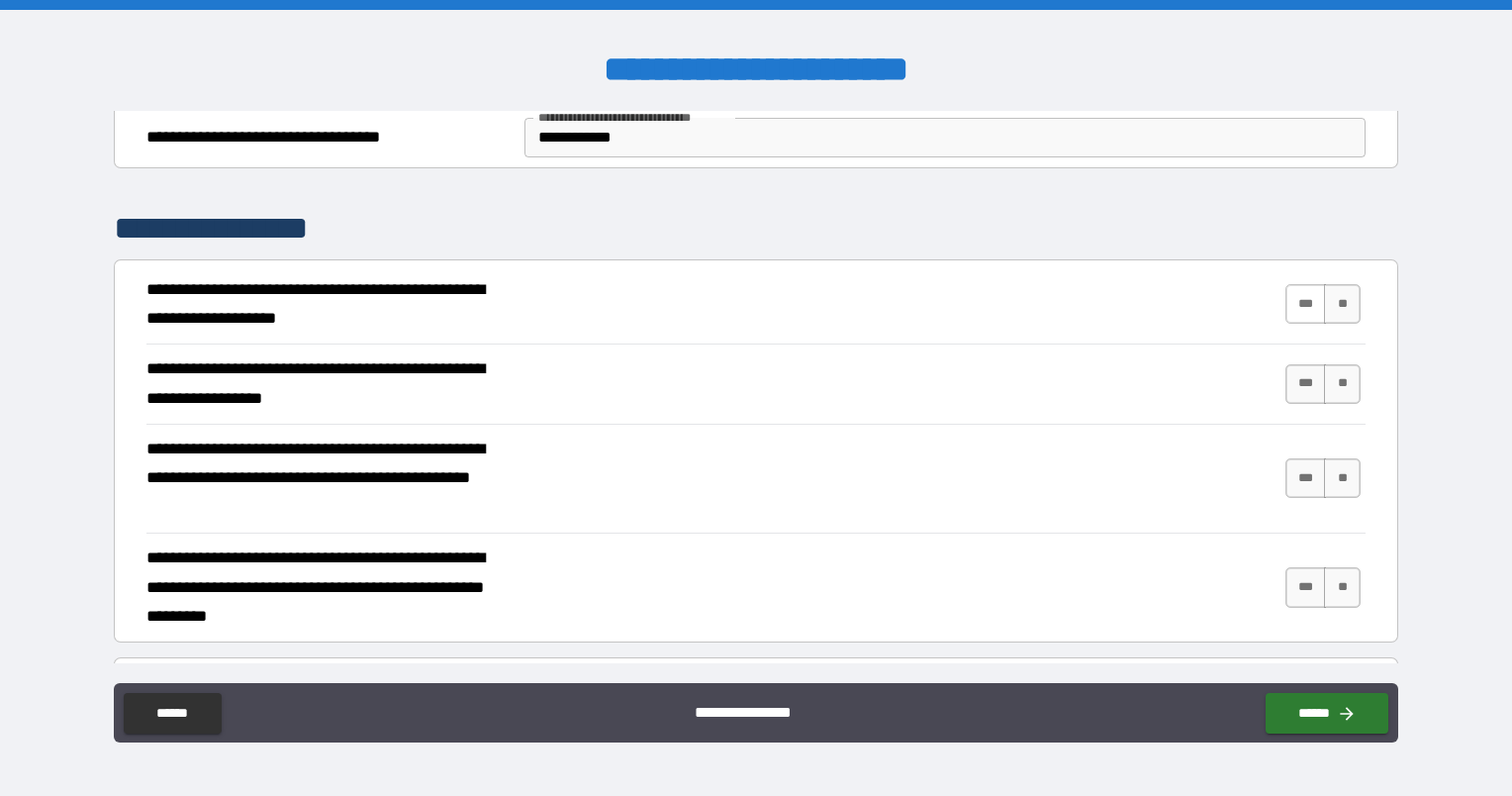 type on "**********" 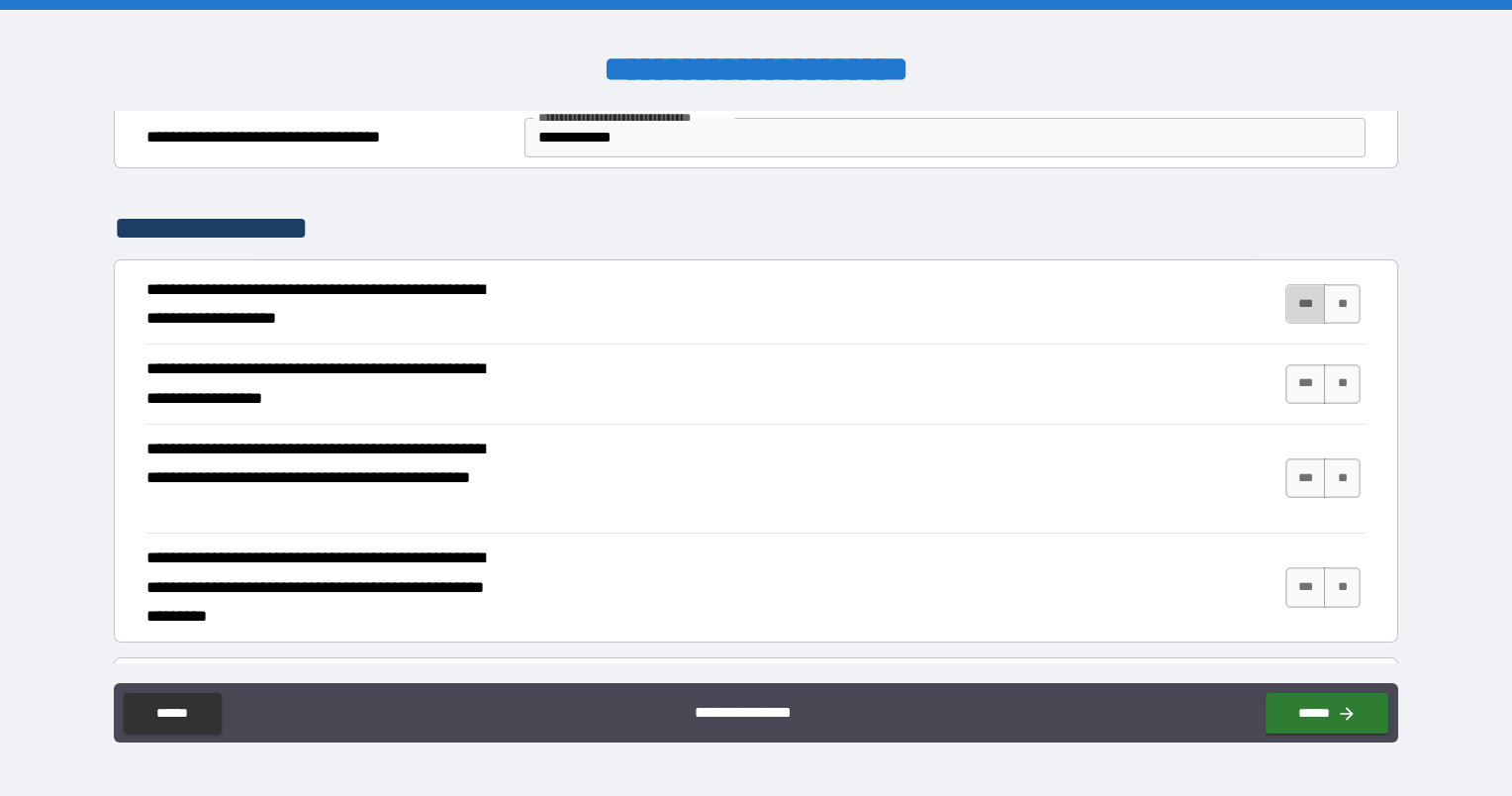 click on "***" at bounding box center [1306, 304] 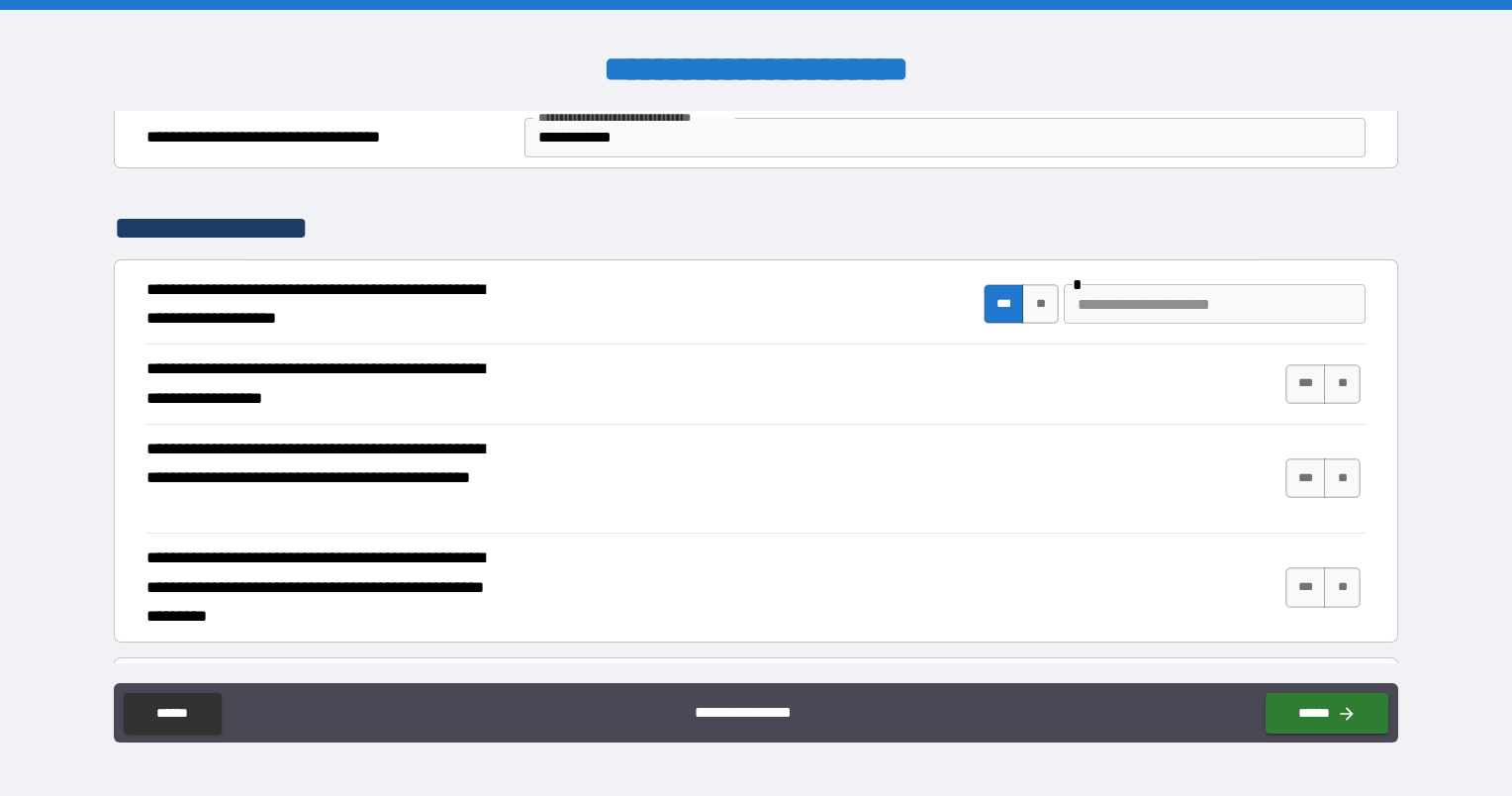 click at bounding box center (1214, 304) 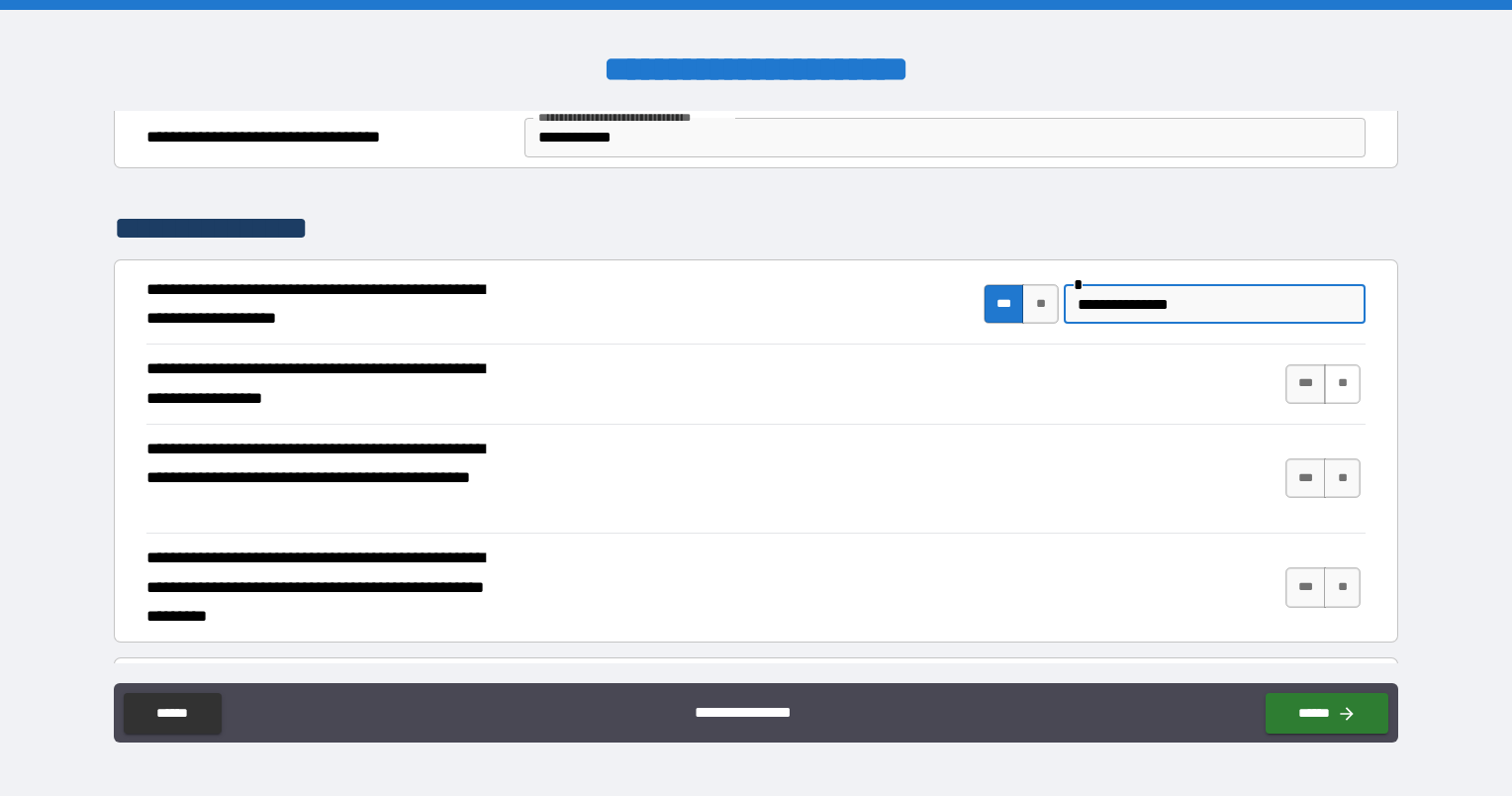 type on "**********" 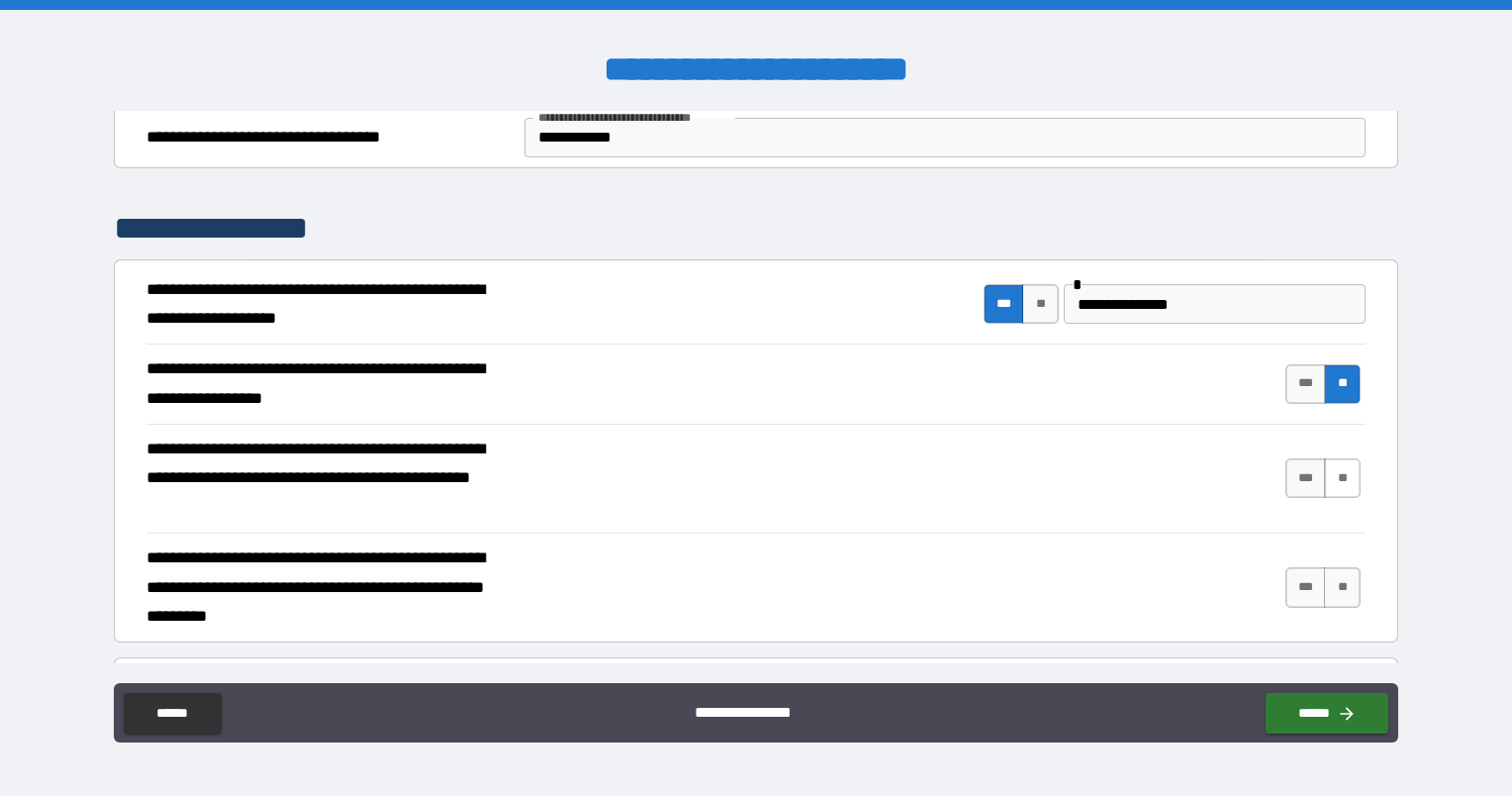 click on "**" at bounding box center [1342, 478] 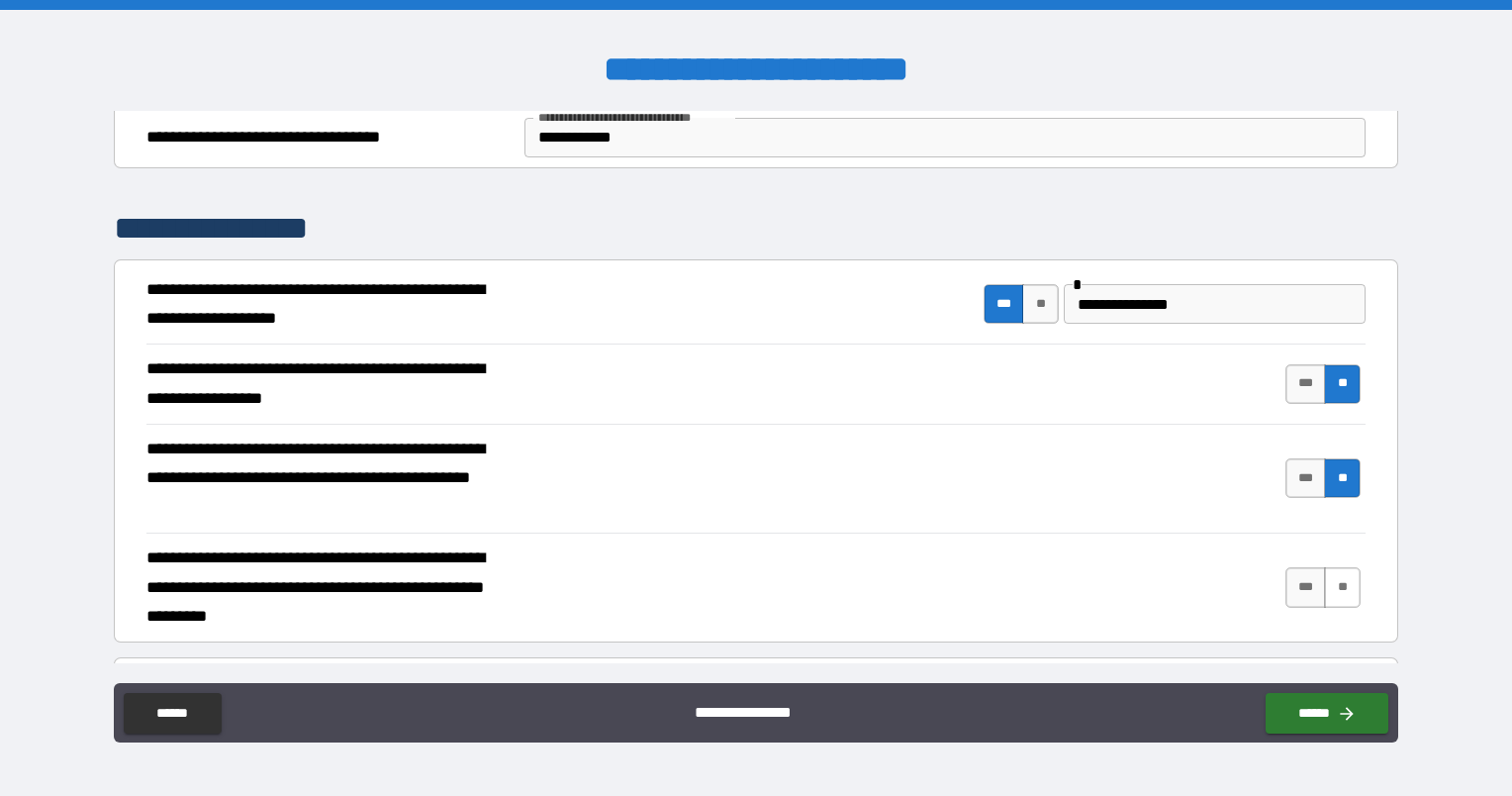 click on "**" at bounding box center [1342, 587] 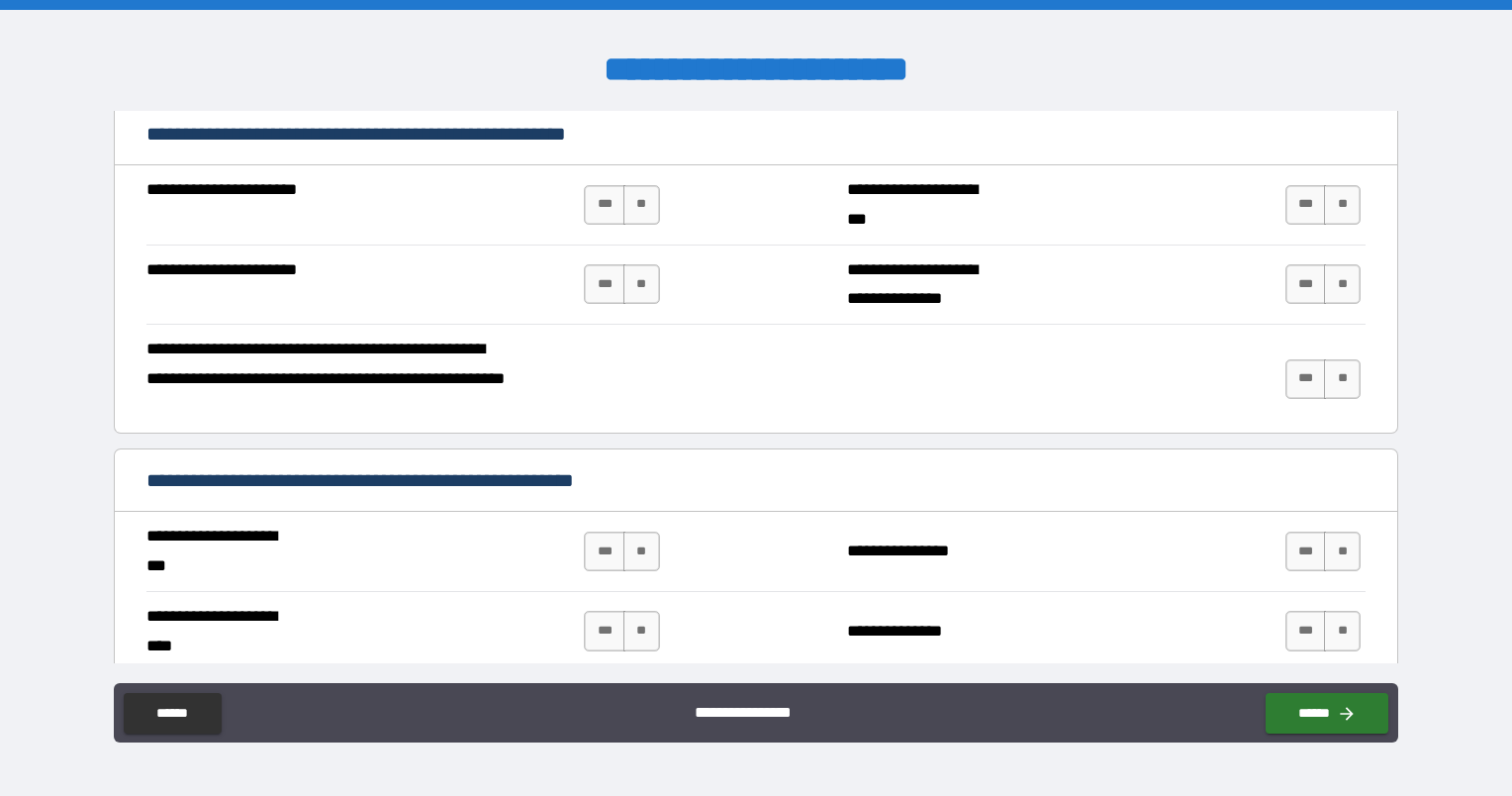 scroll, scrollTop: 844, scrollLeft: 0, axis: vertical 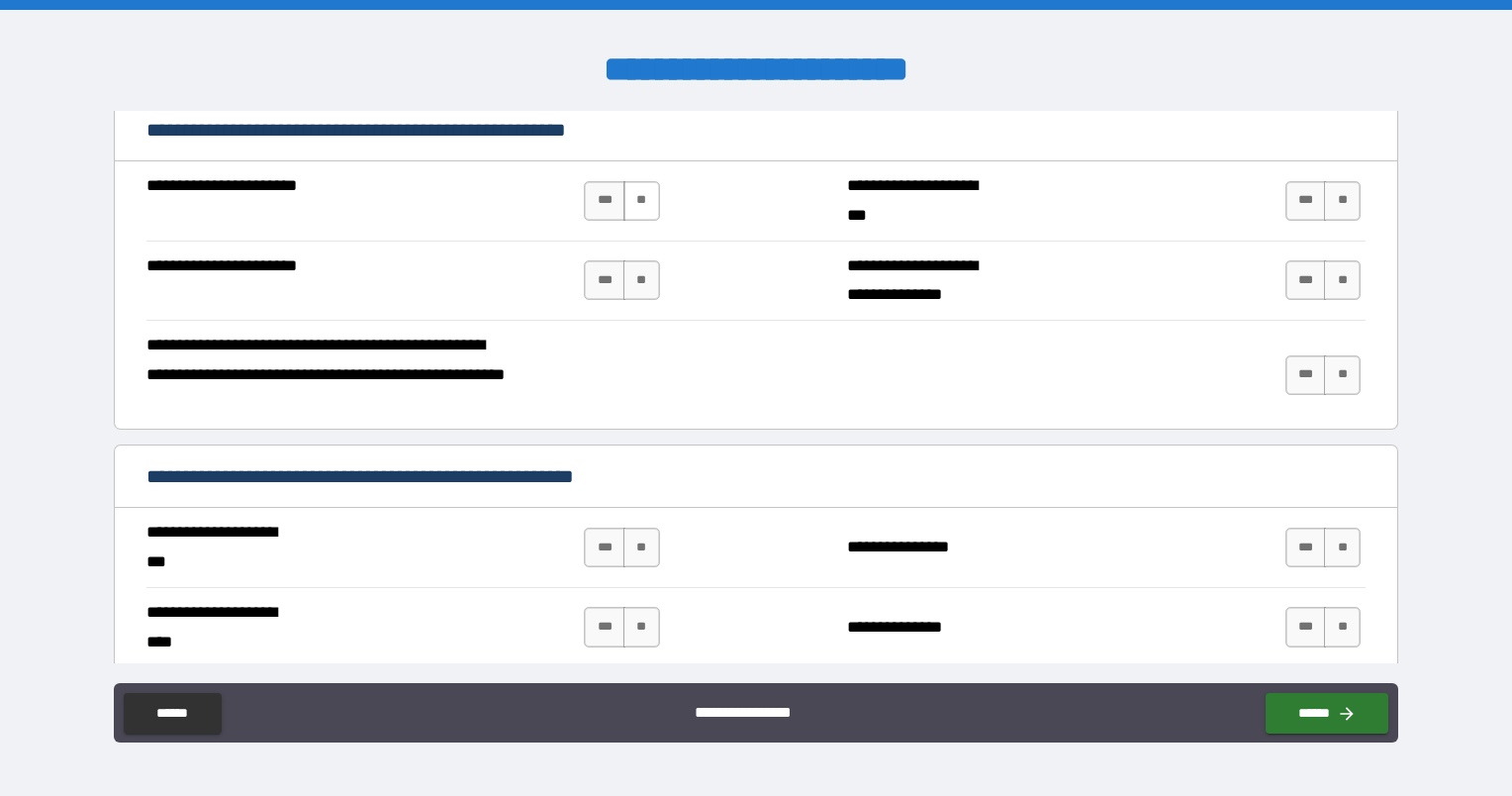 click on "**" at bounding box center (641, 201) 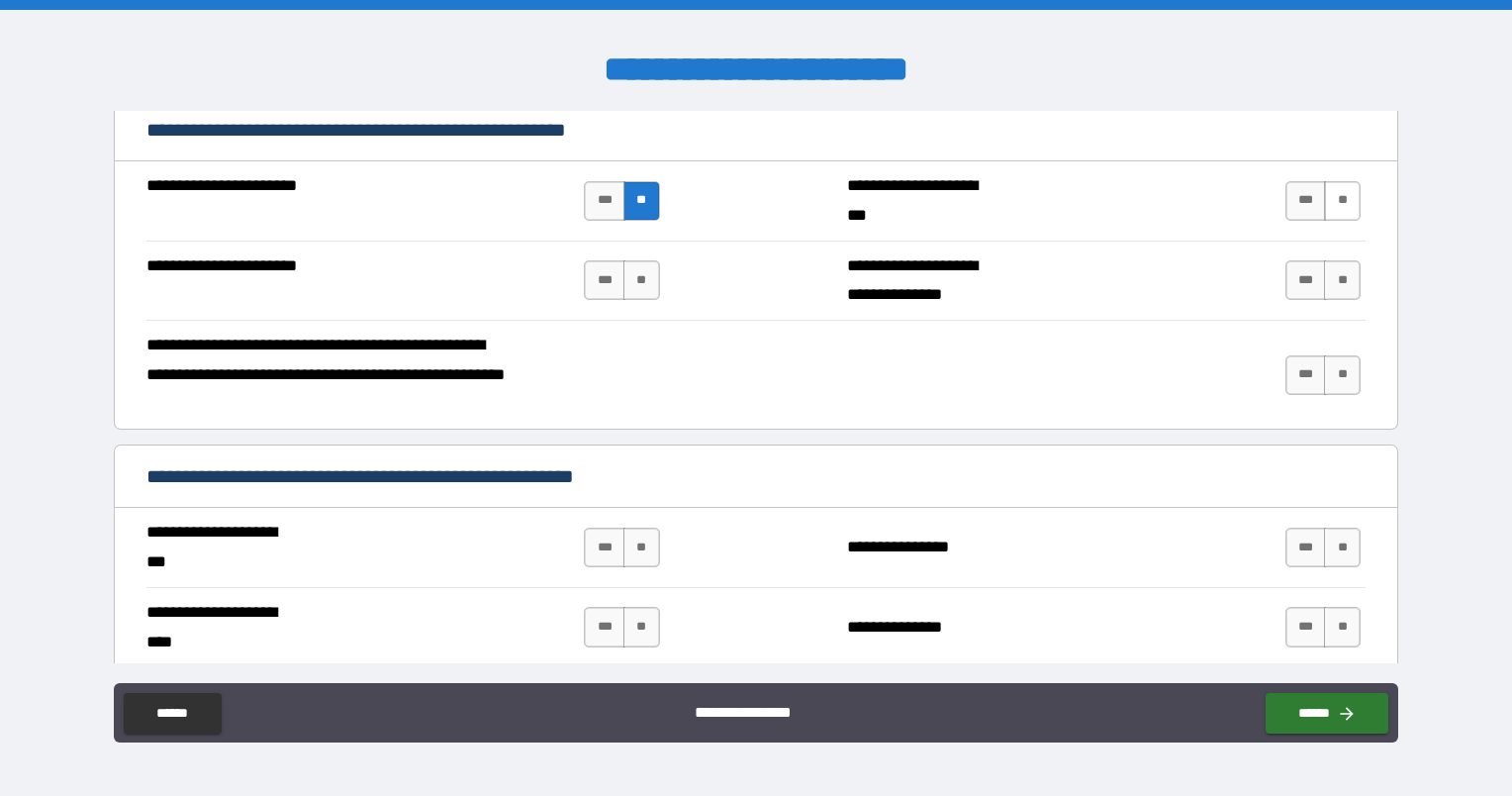 click on "**" at bounding box center (1342, 201) 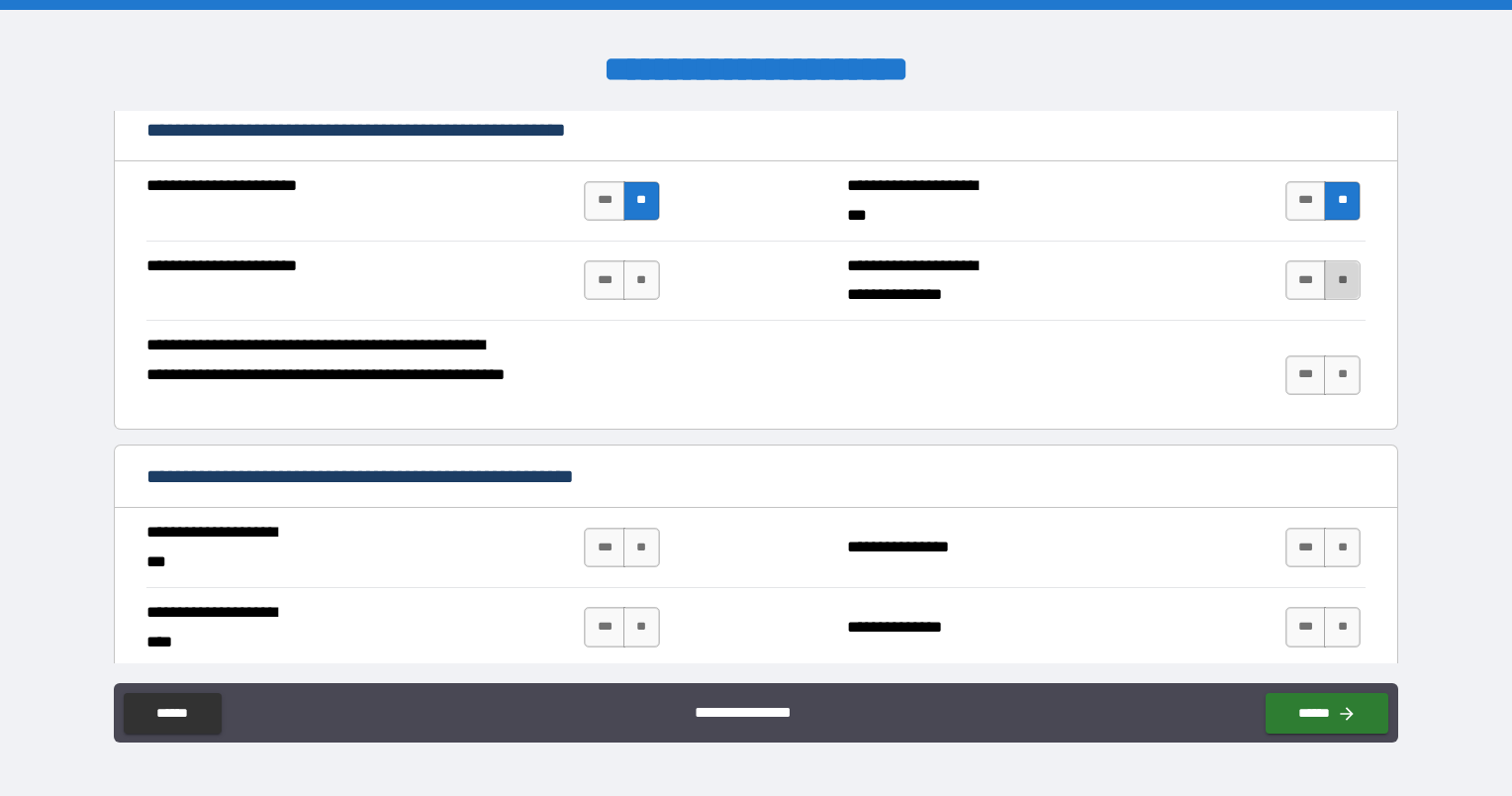 click on "**" at bounding box center (1342, 280) 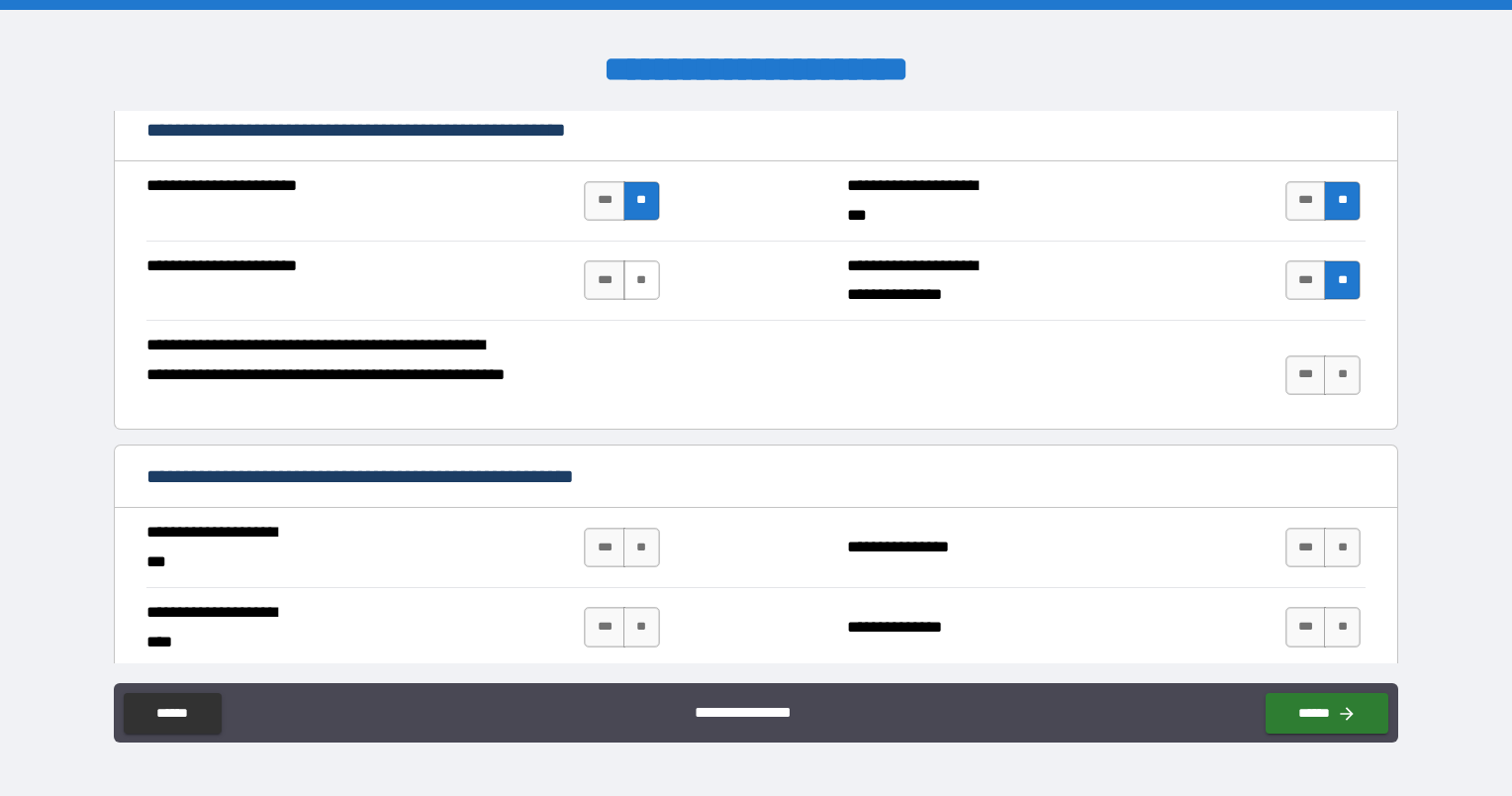click on "**" at bounding box center [641, 280] 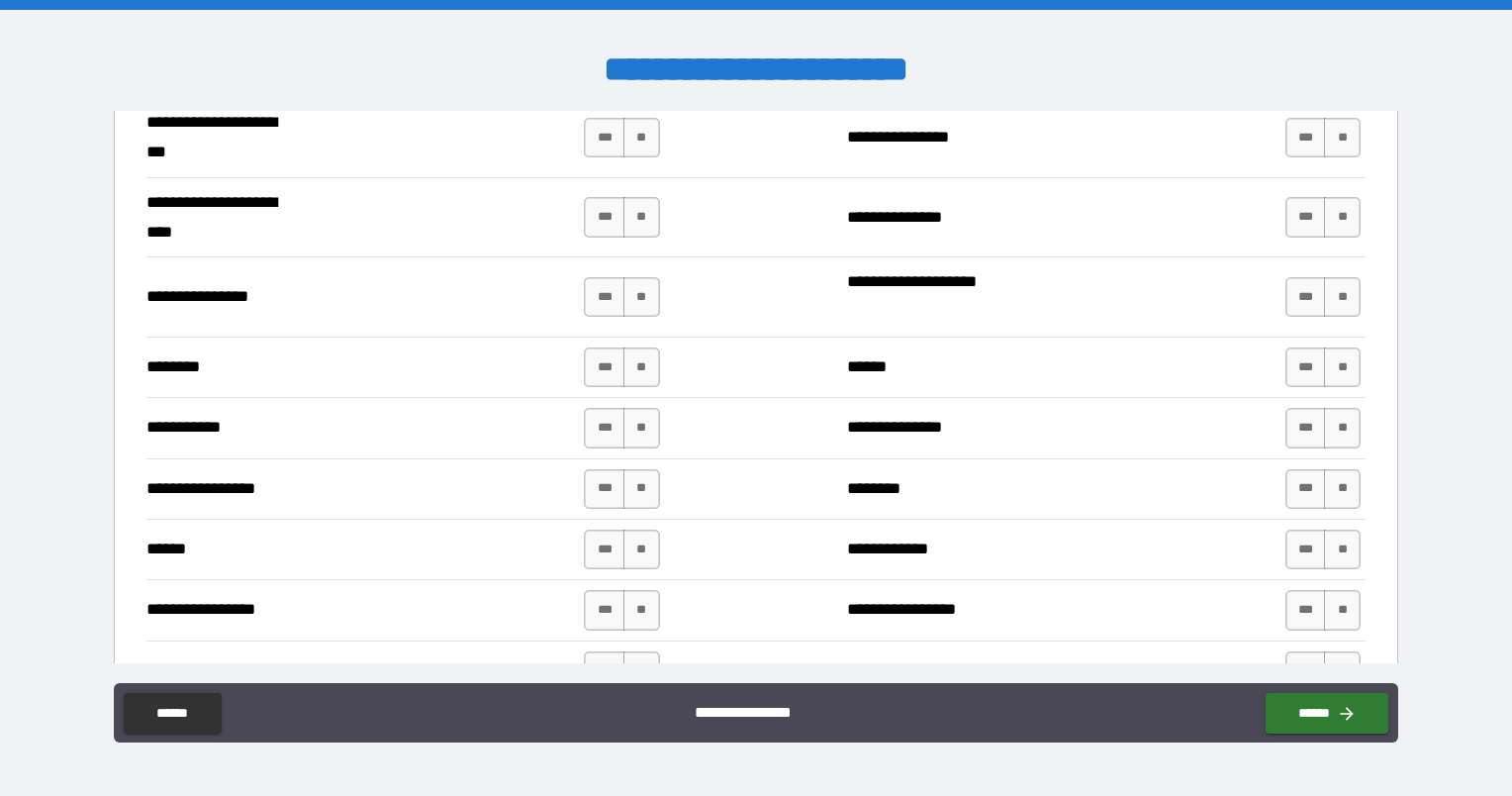scroll, scrollTop: 1255, scrollLeft: 0, axis: vertical 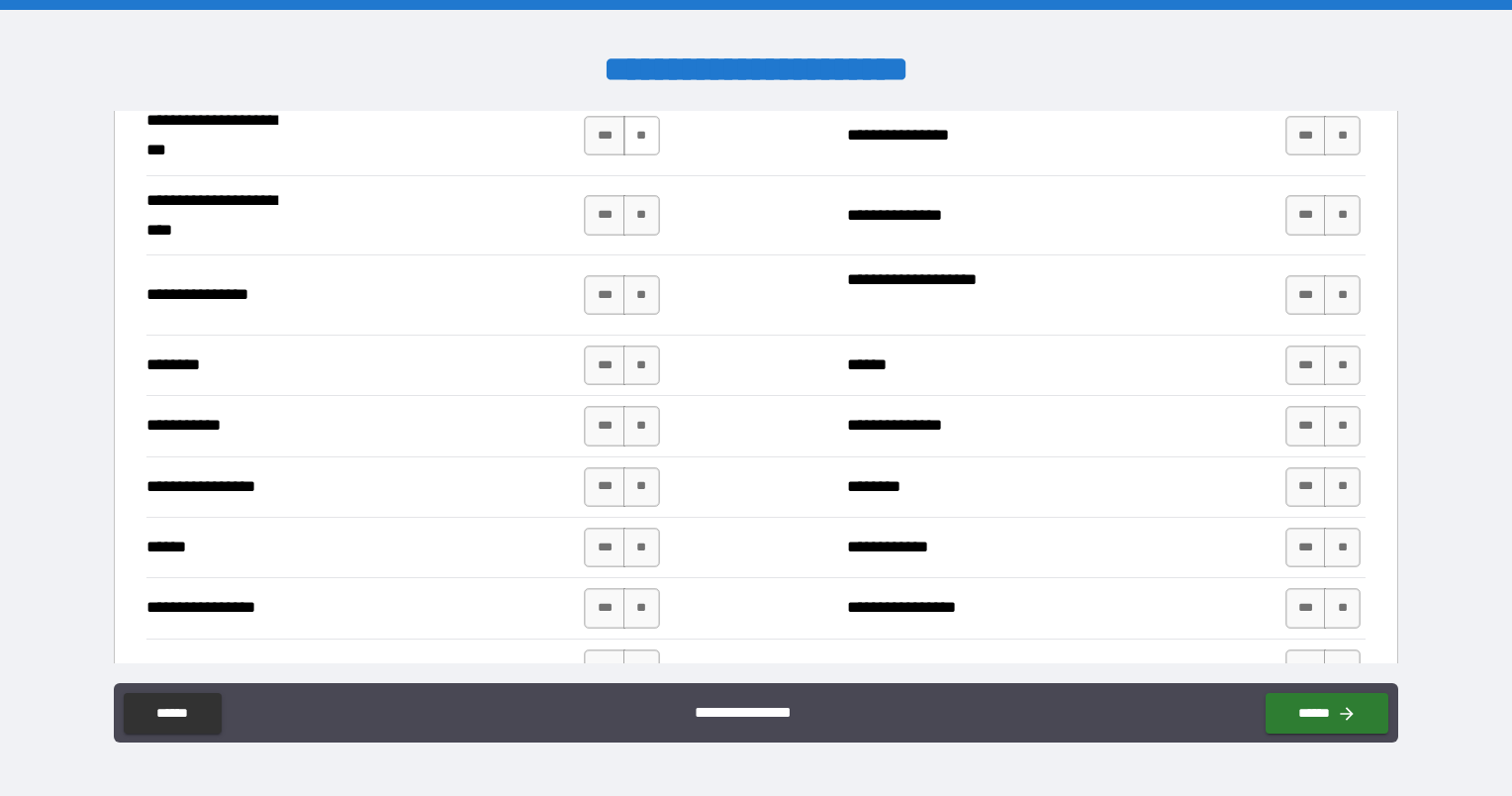 click on "**" at bounding box center (641, 136) 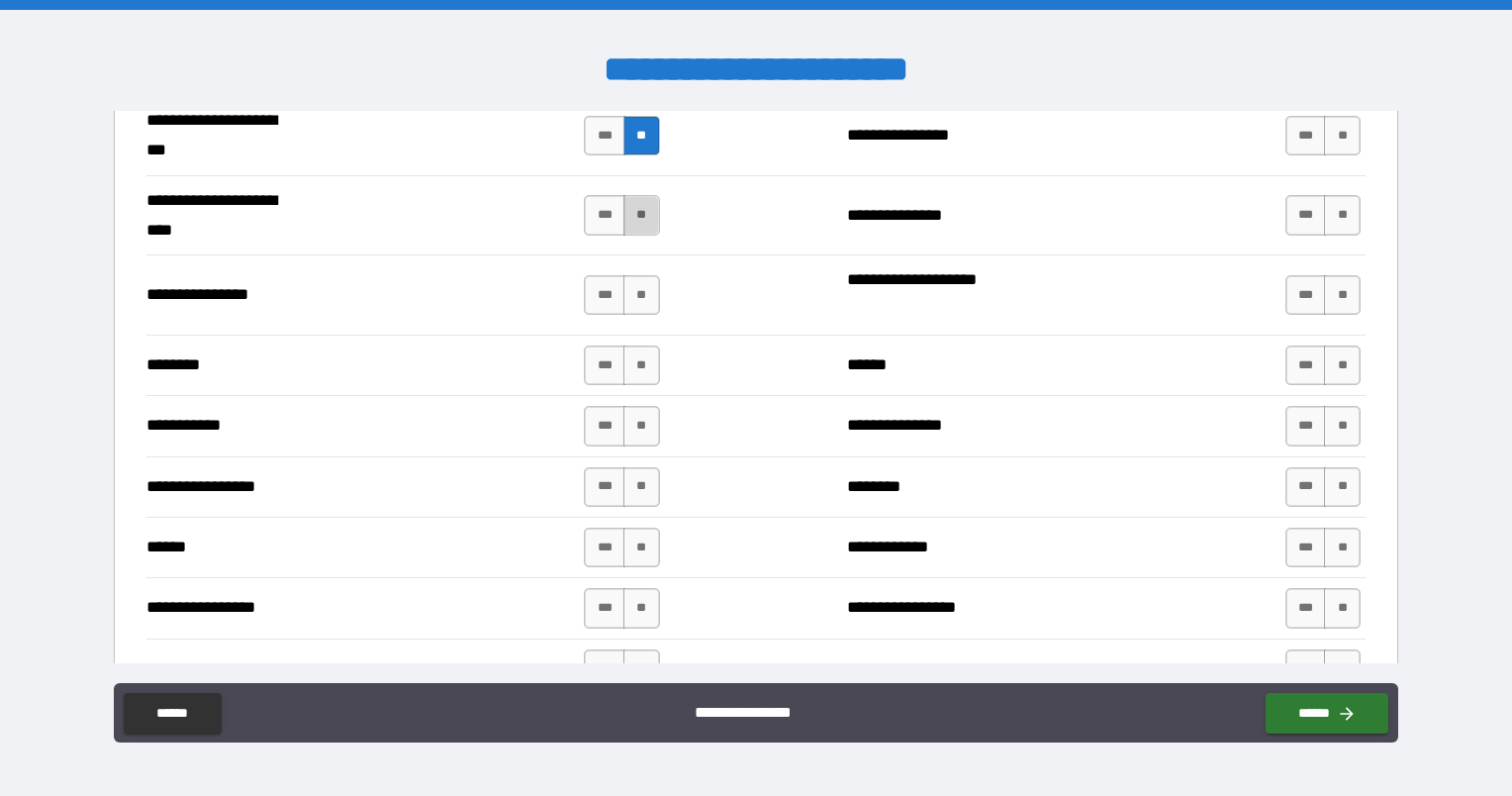 click on "**" at bounding box center (641, 215) 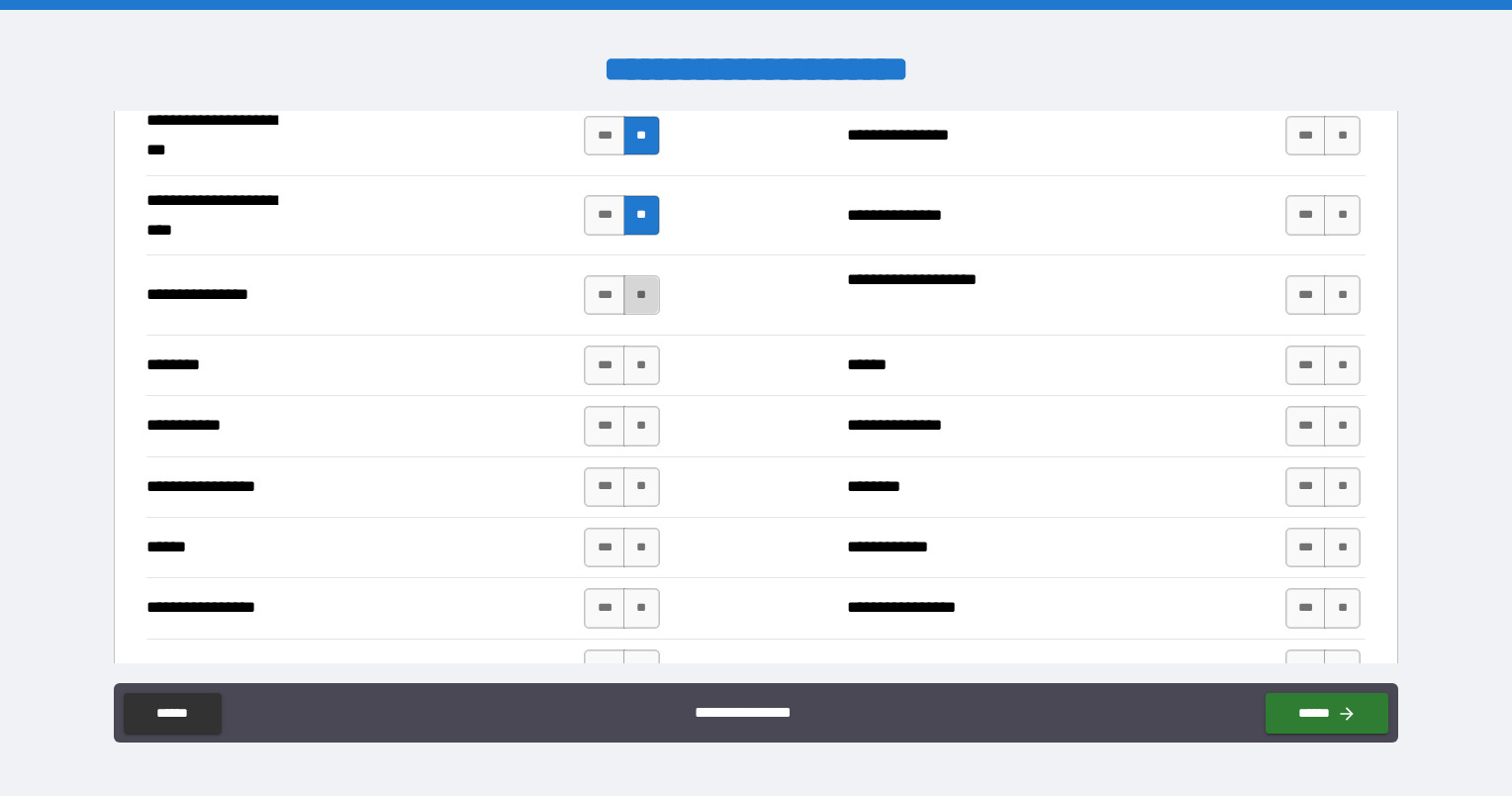 click on "**" at bounding box center [641, 295] 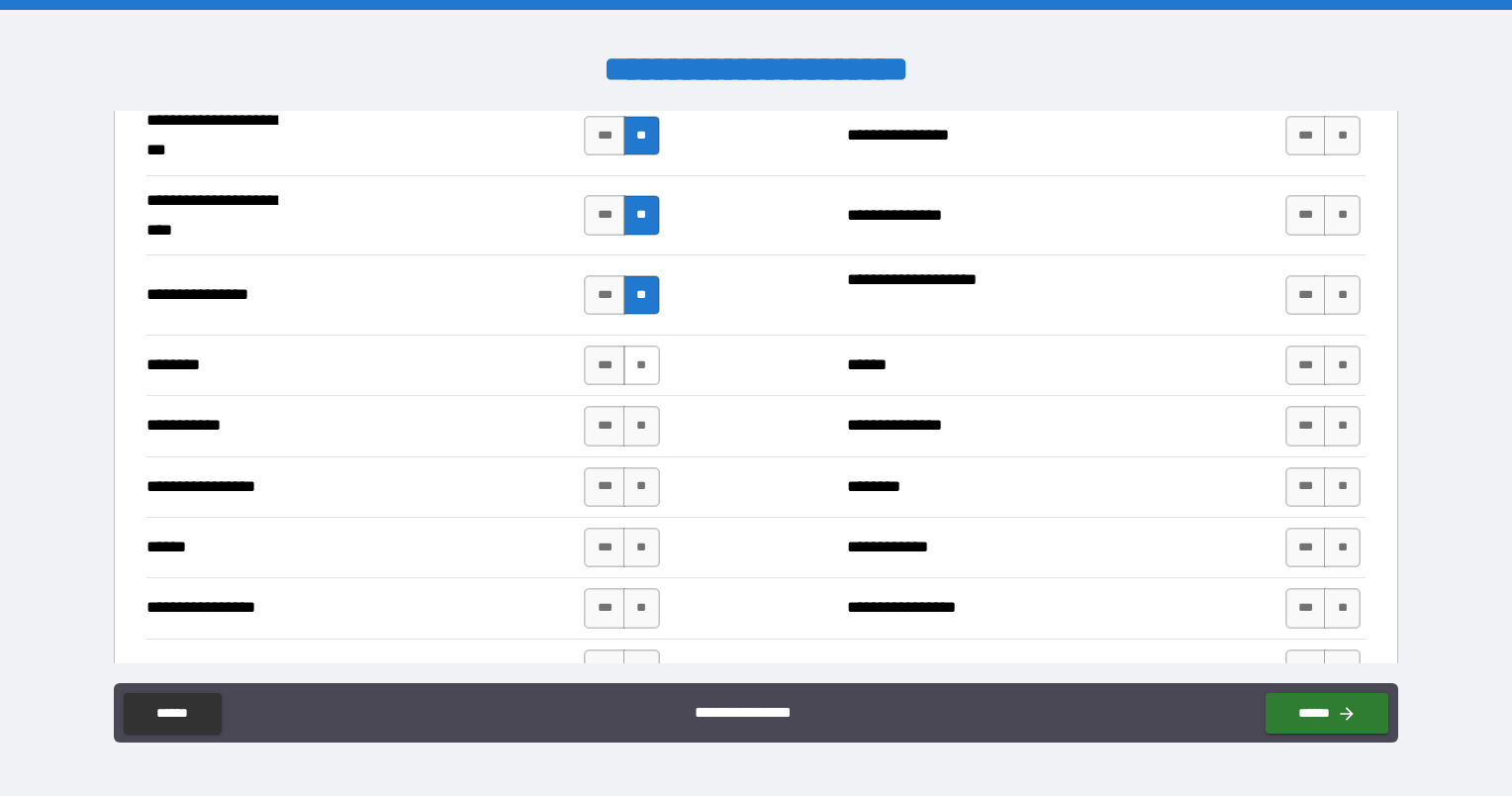 click on "**" at bounding box center (641, 365) 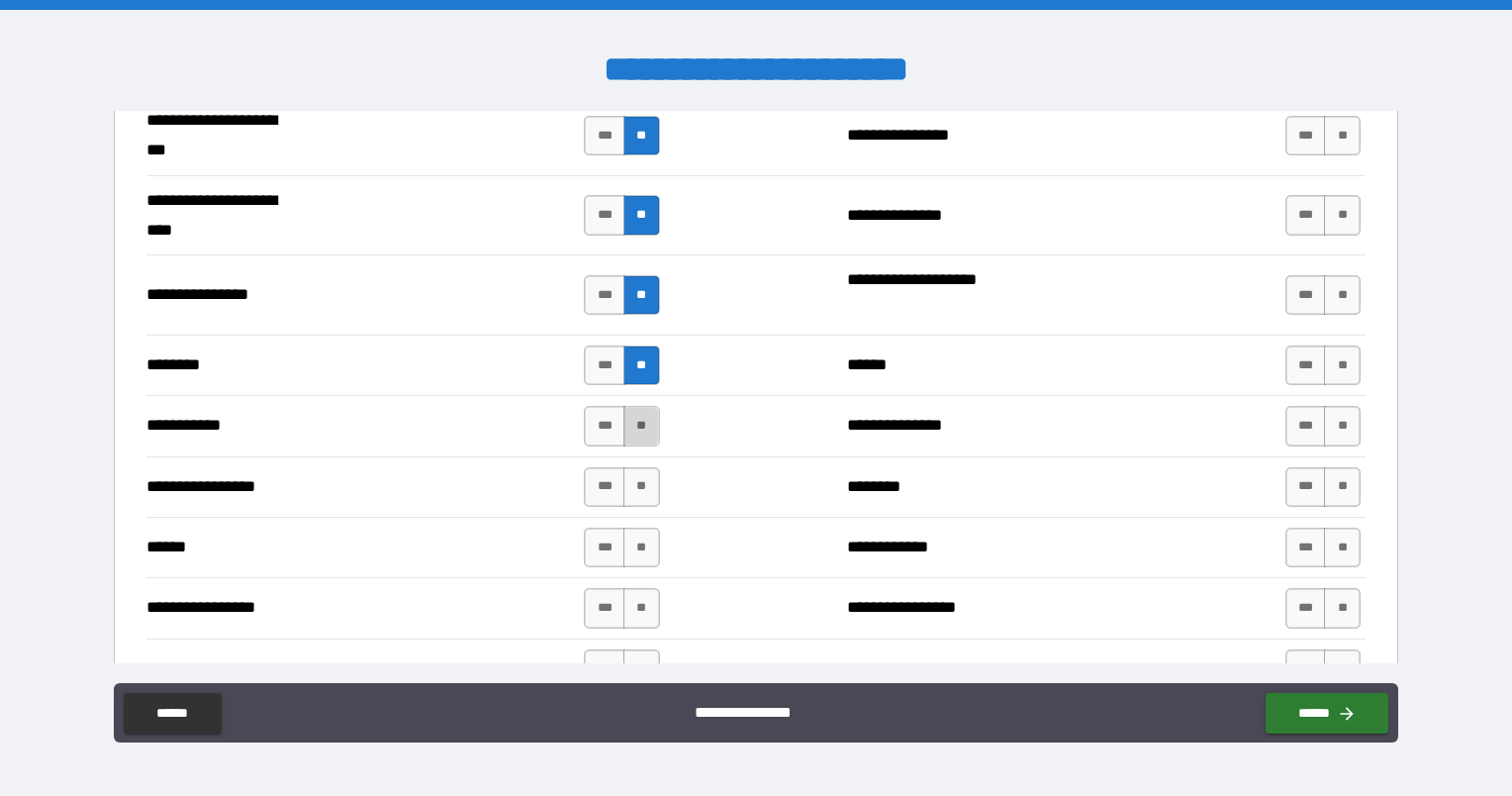 click on "**" at bounding box center [641, 426] 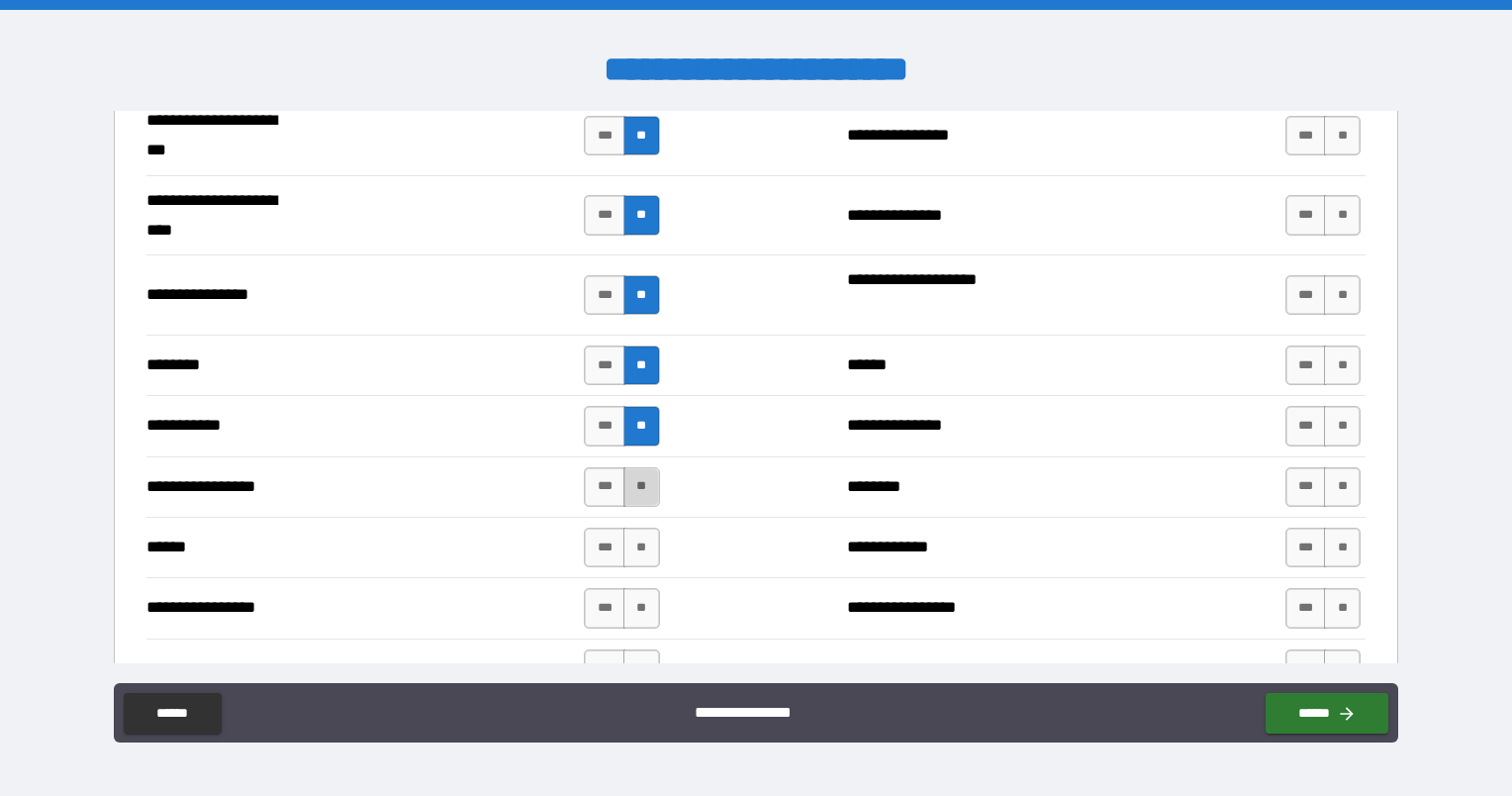 click on "**" at bounding box center (641, 487) 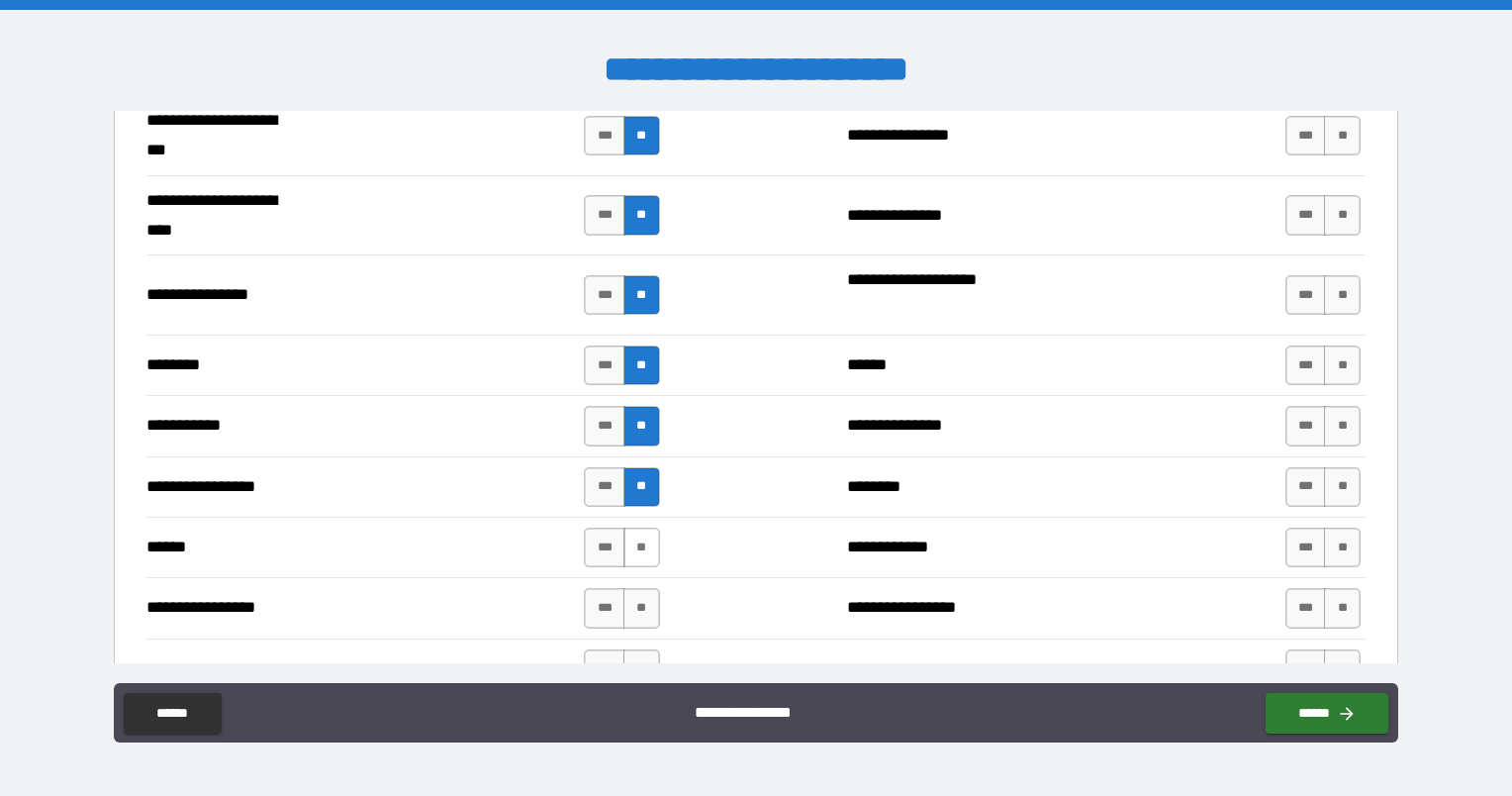 click on "**" at bounding box center (641, 547) 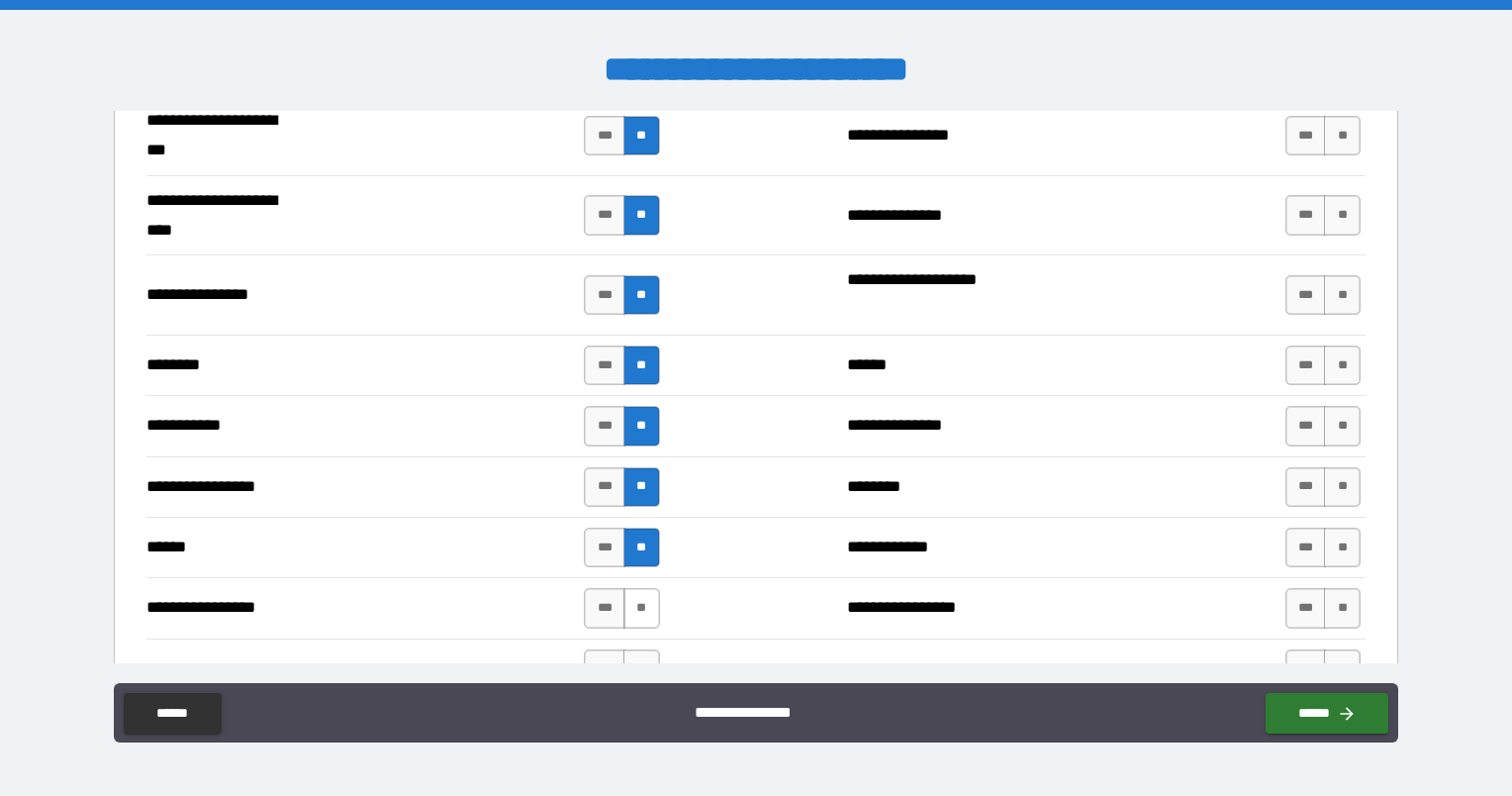 click on "**" at bounding box center (641, 608) 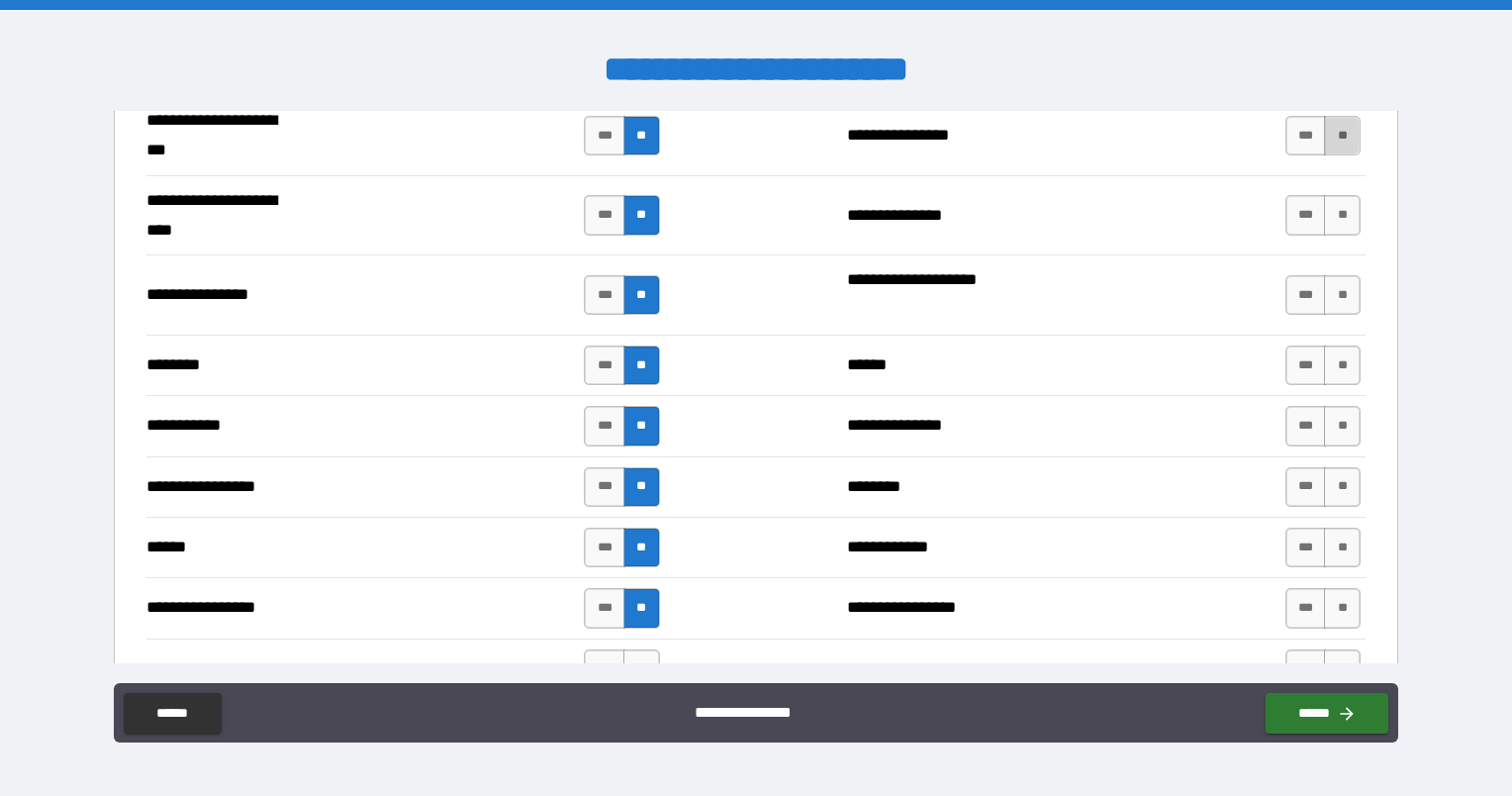 click on "**" at bounding box center [1342, 136] 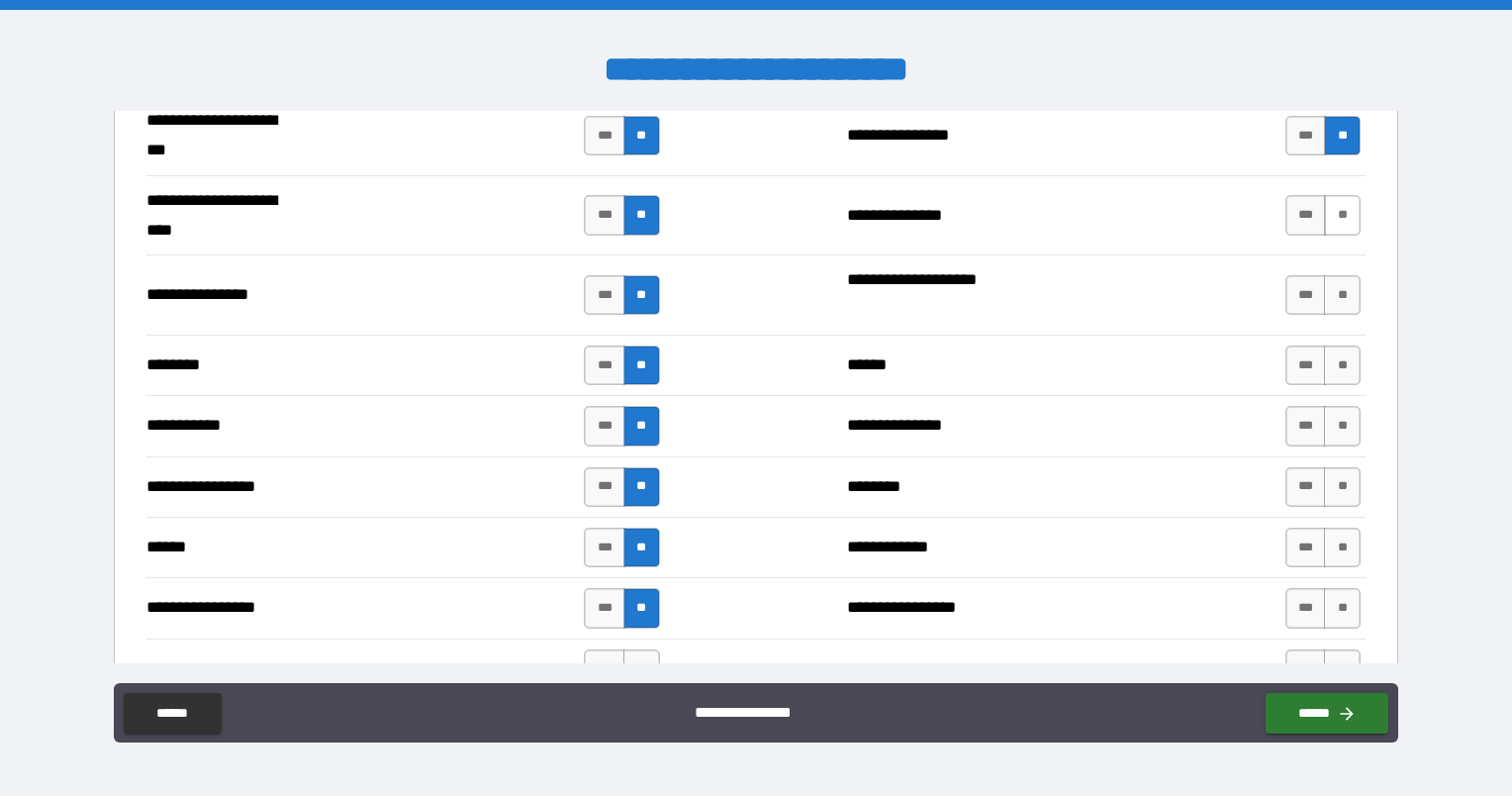 click on "**" at bounding box center [1342, 215] 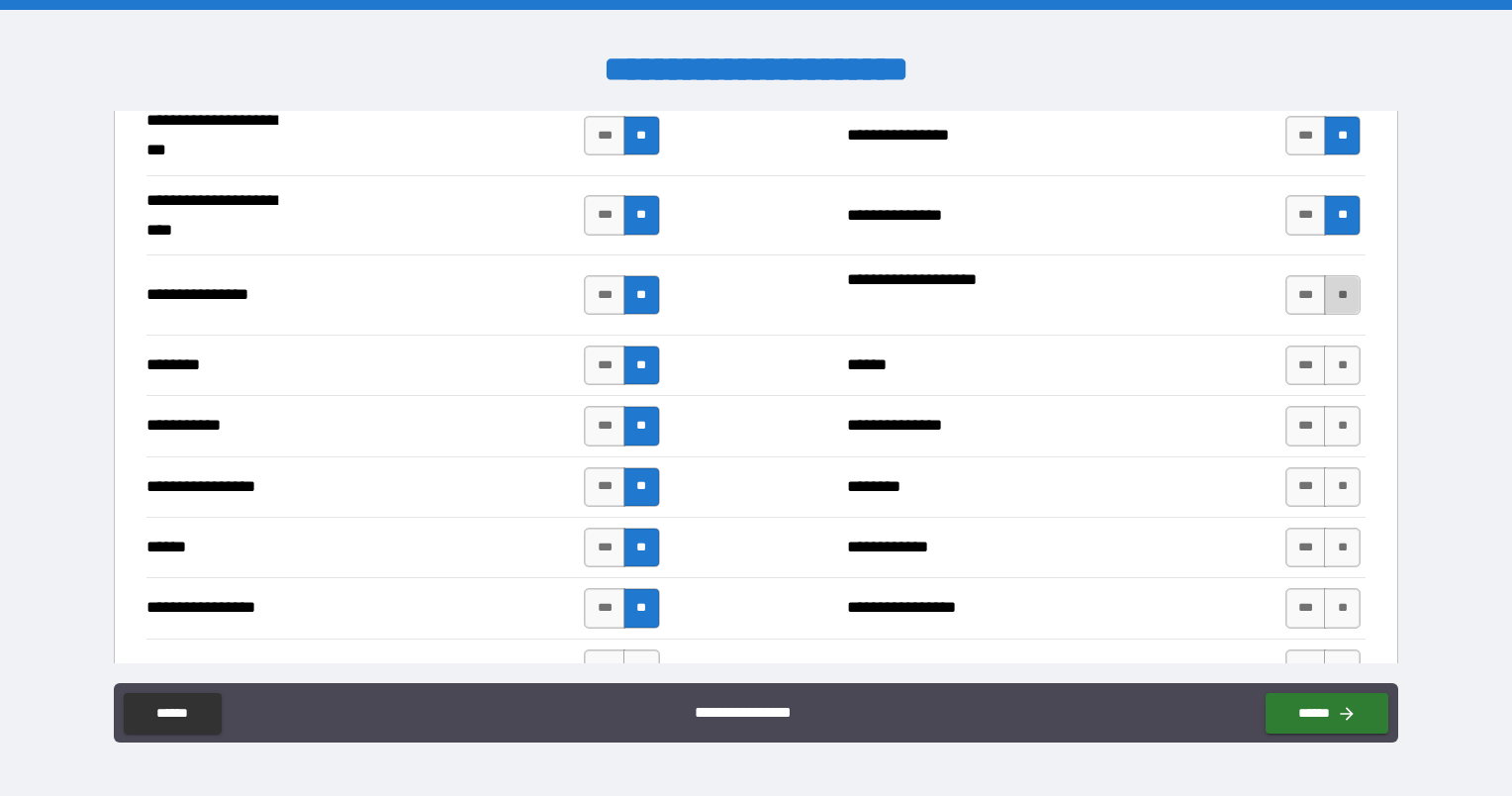 click on "**" at bounding box center (1342, 295) 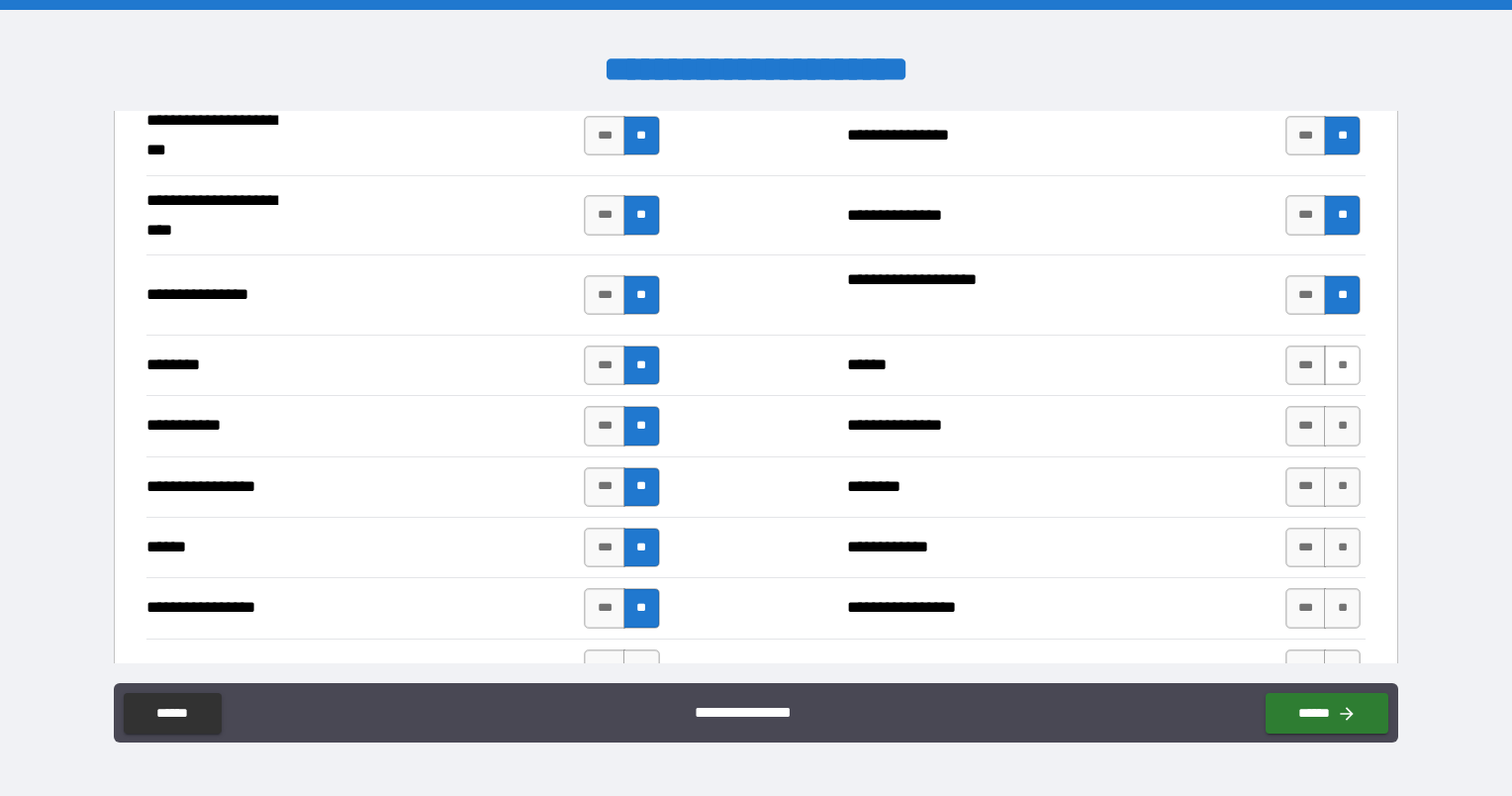 click on "**" at bounding box center [1342, 365] 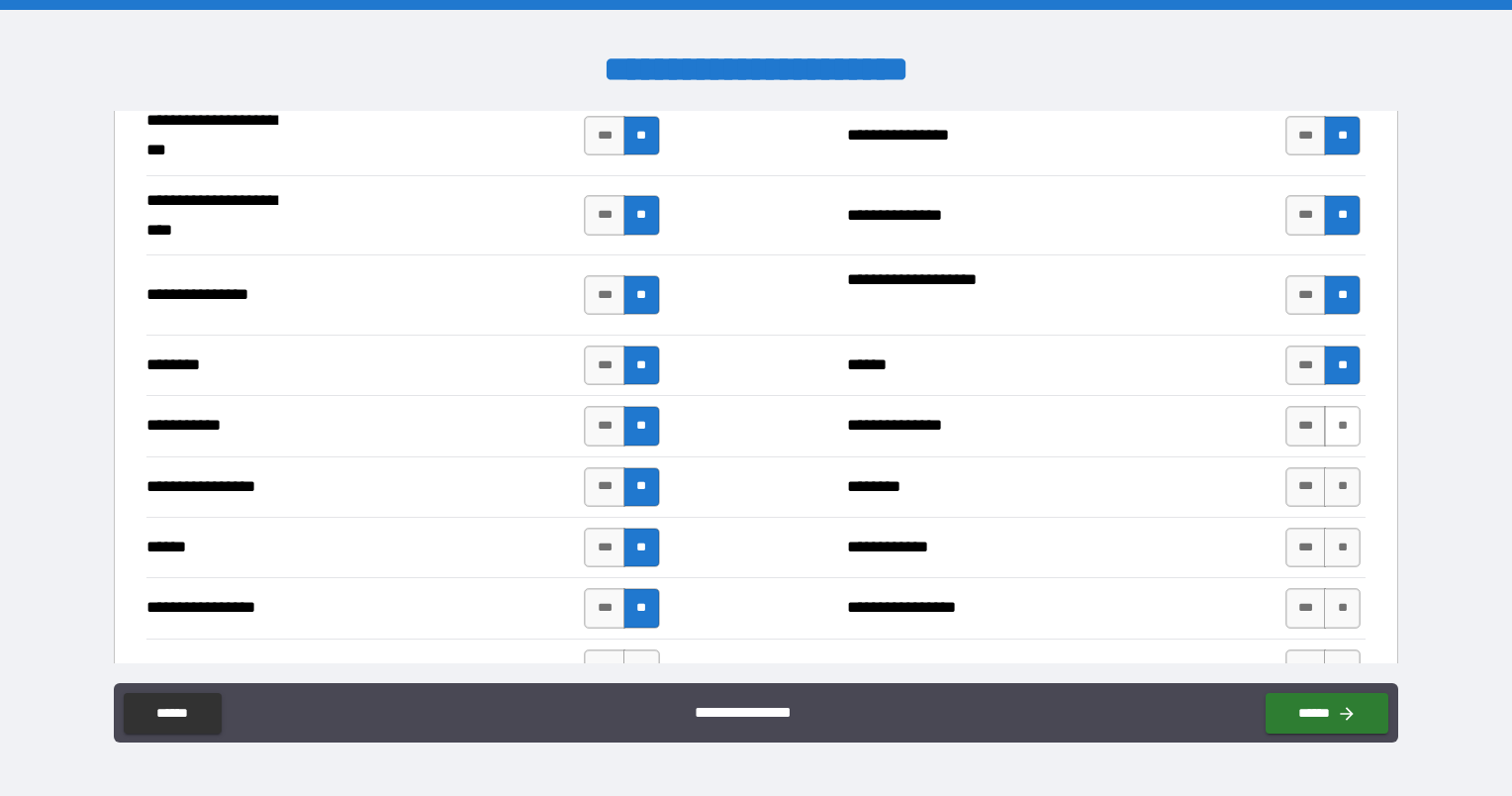 click on "**" at bounding box center [1342, 426] 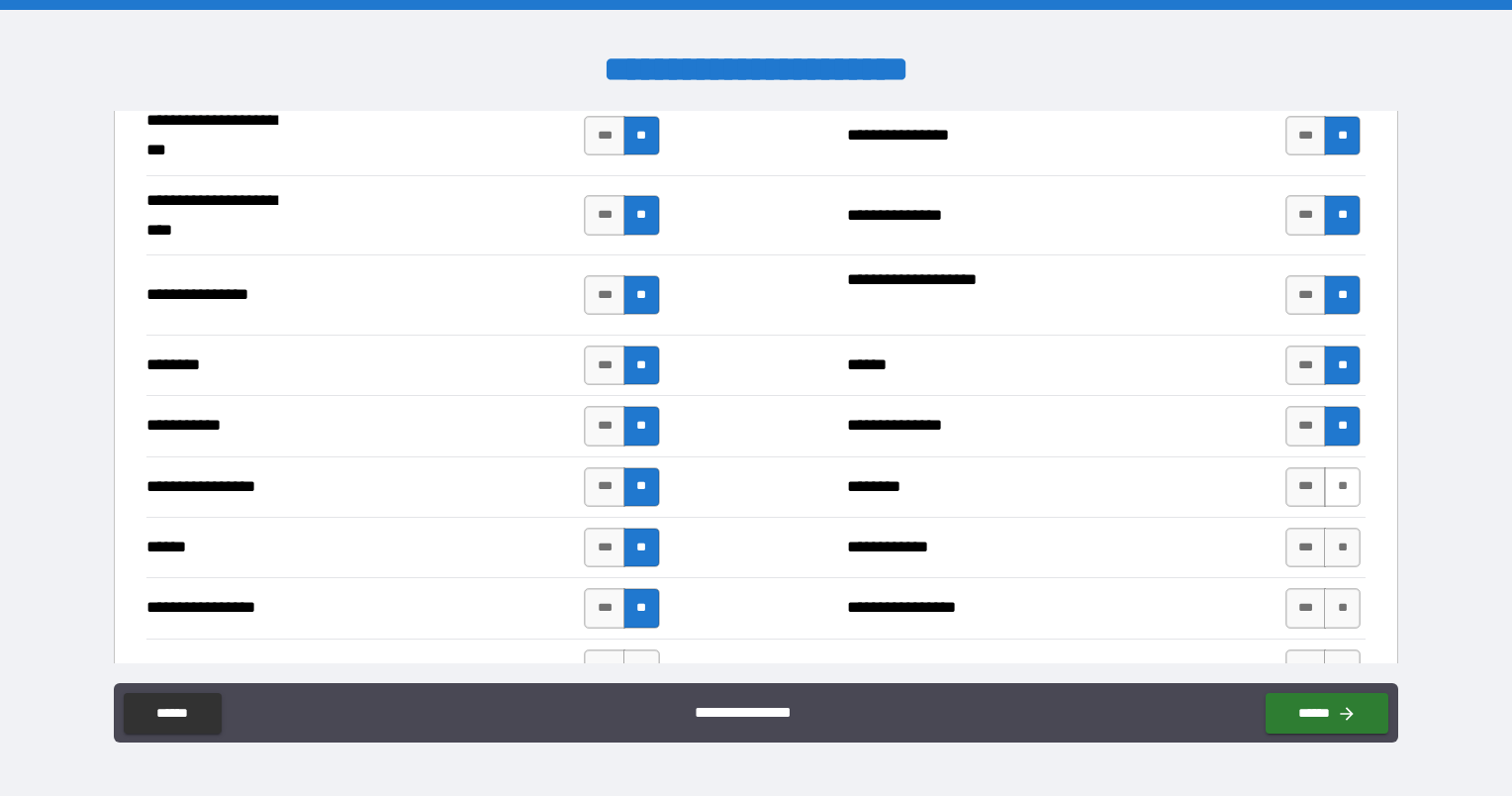 click on "**" at bounding box center (1342, 487) 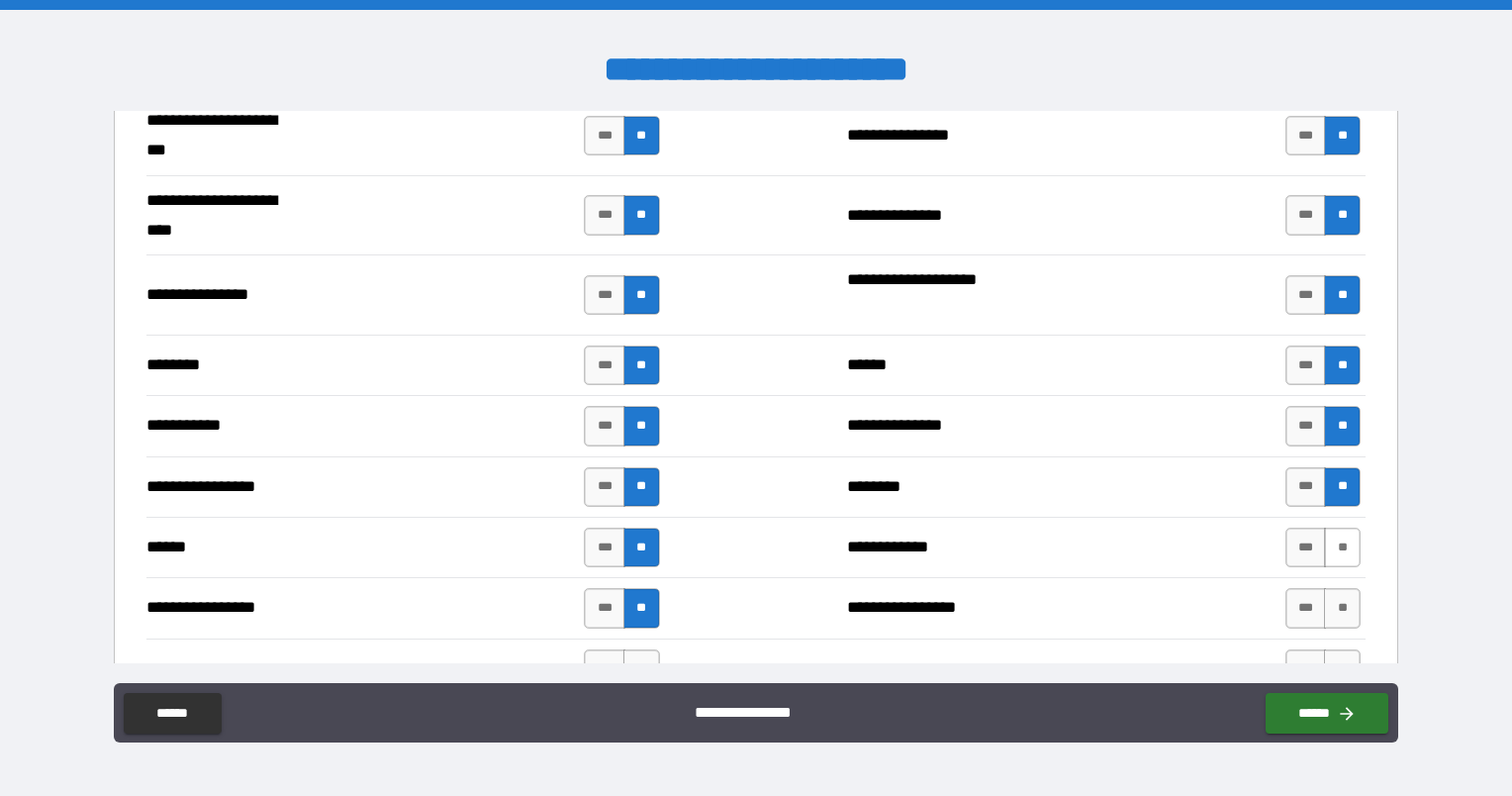 click on "**" at bounding box center [1342, 547] 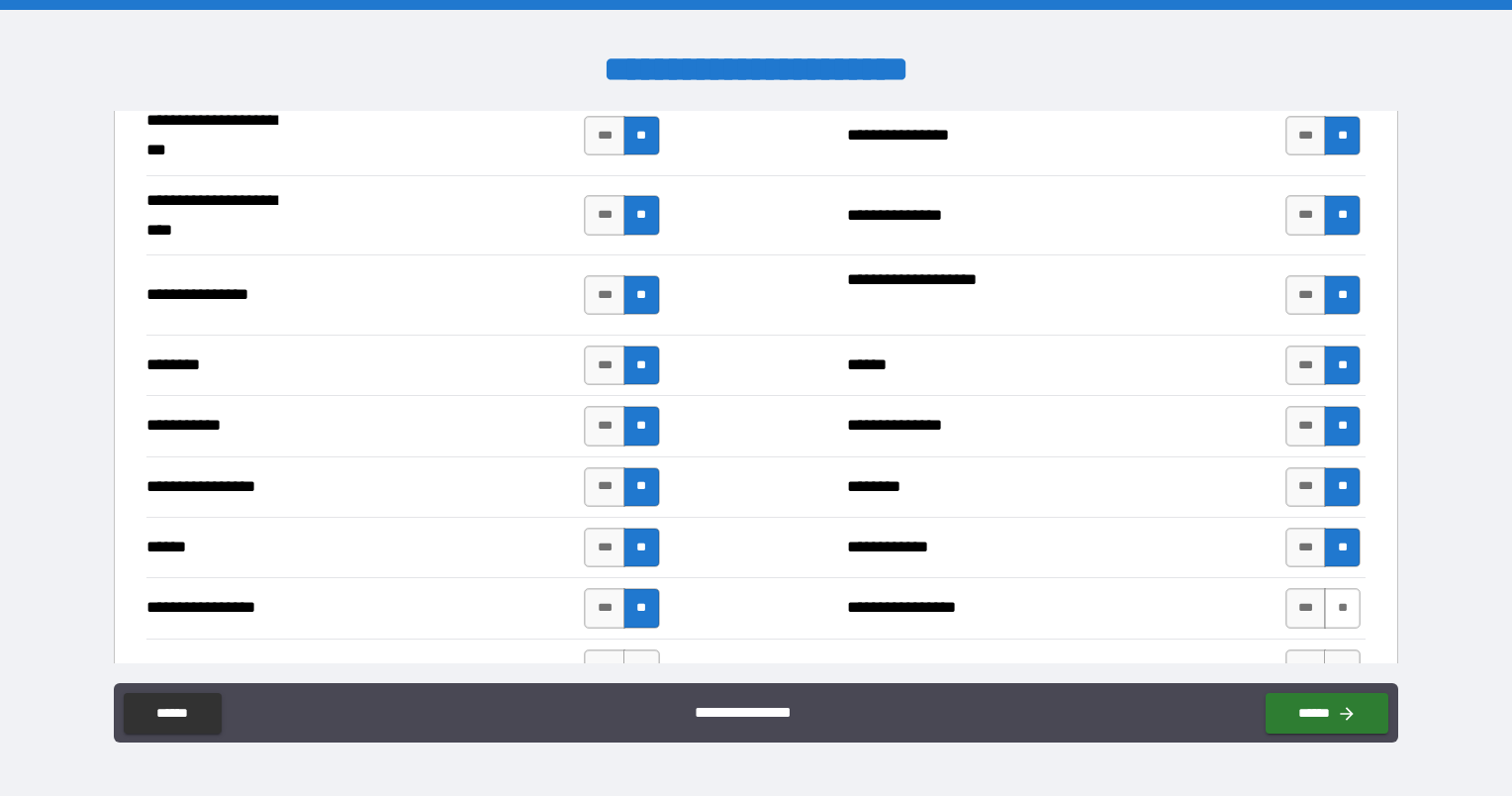 click on "**" at bounding box center [1342, 608] 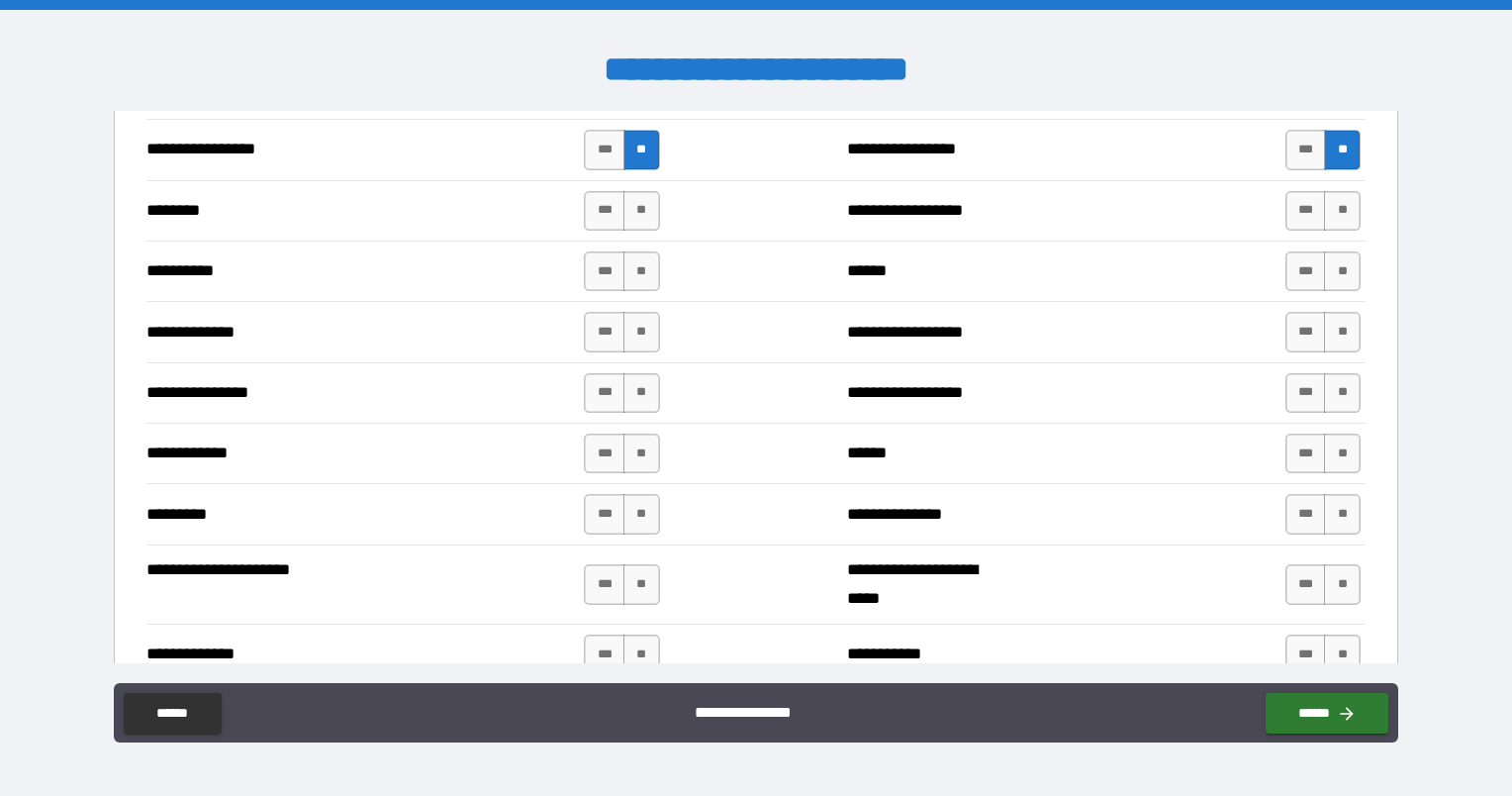 scroll, scrollTop: 1722, scrollLeft: 0, axis: vertical 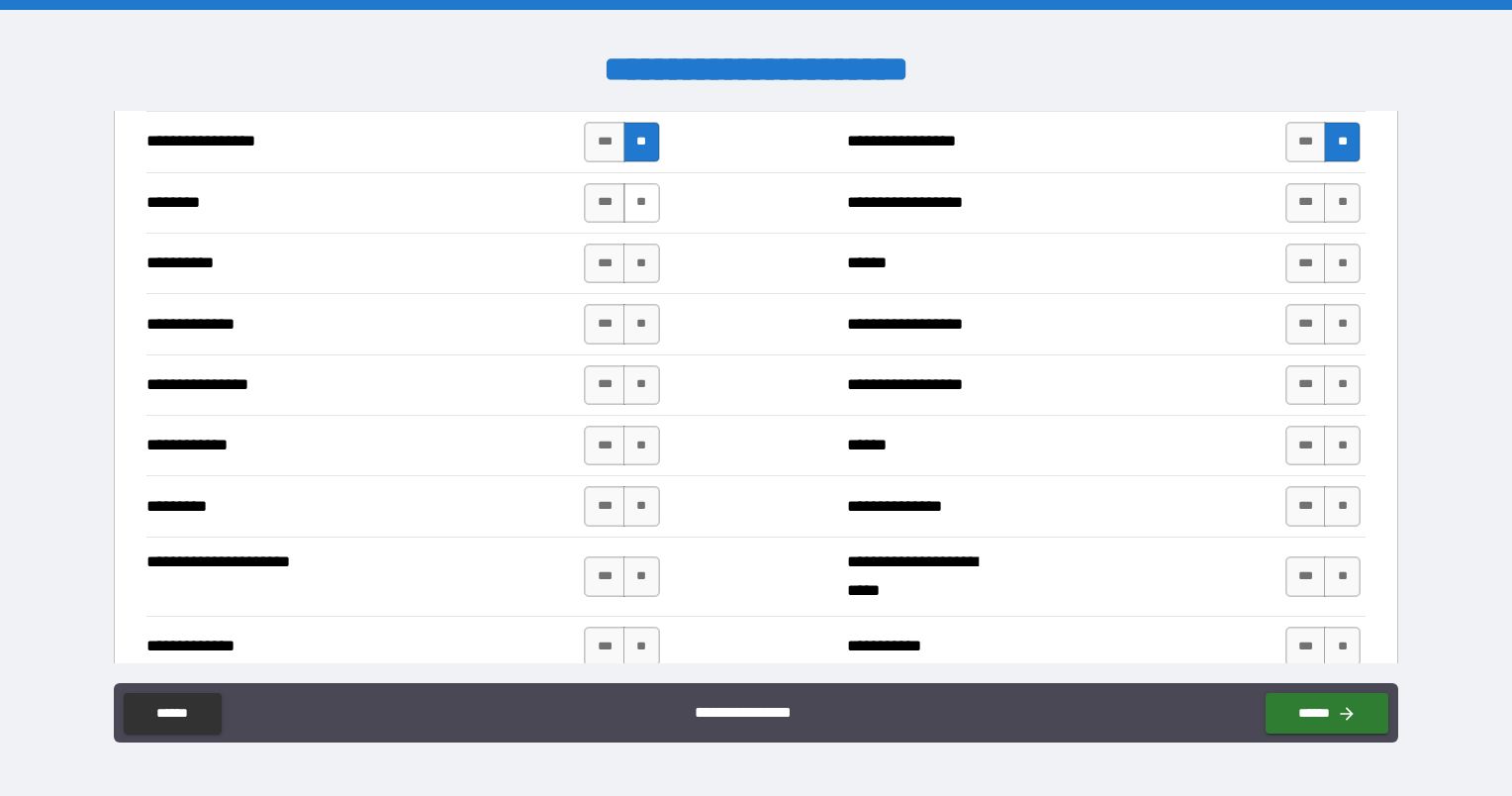 click on "**" at bounding box center [641, 203] 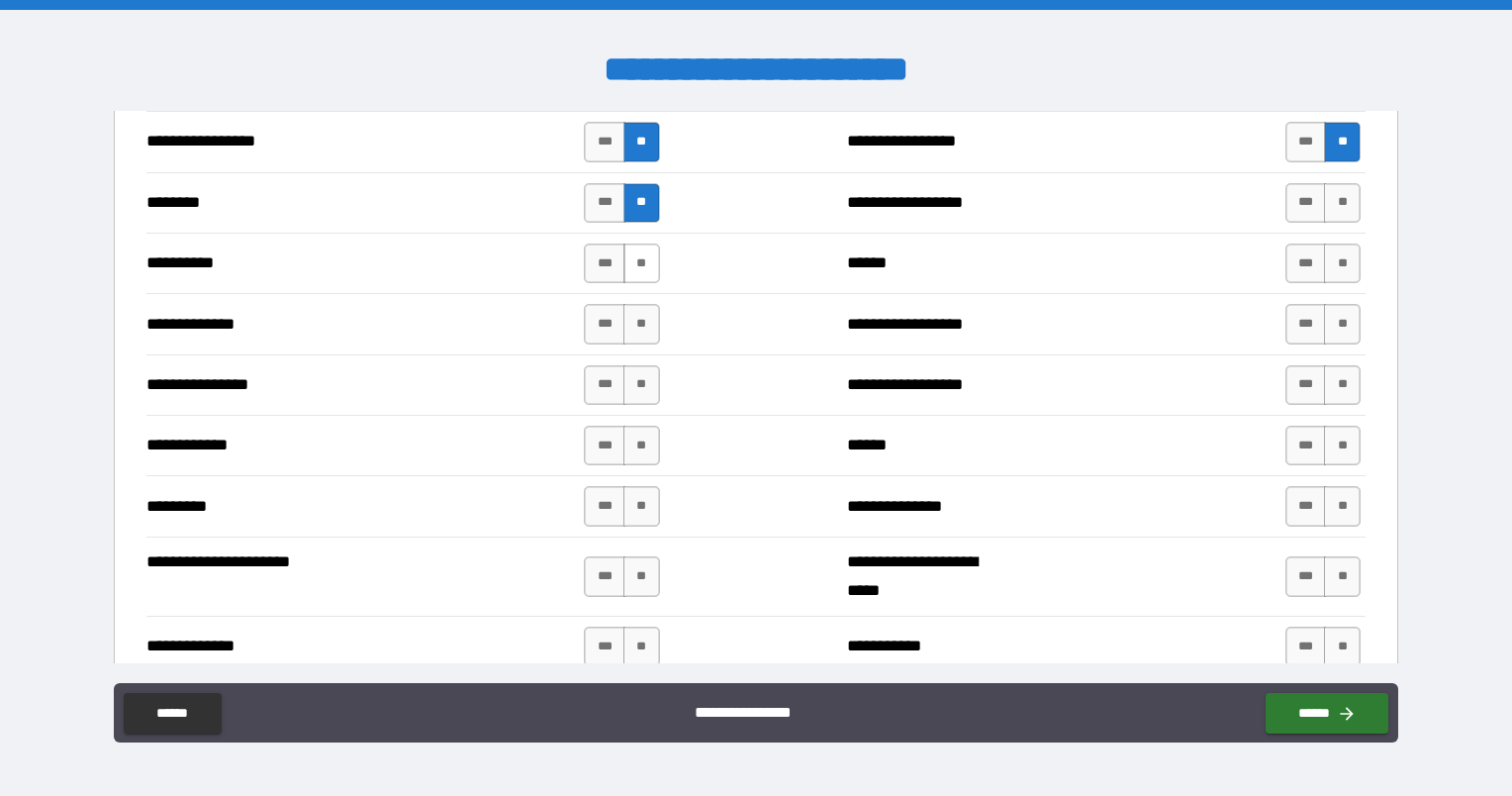 click on "**" at bounding box center [641, 263] 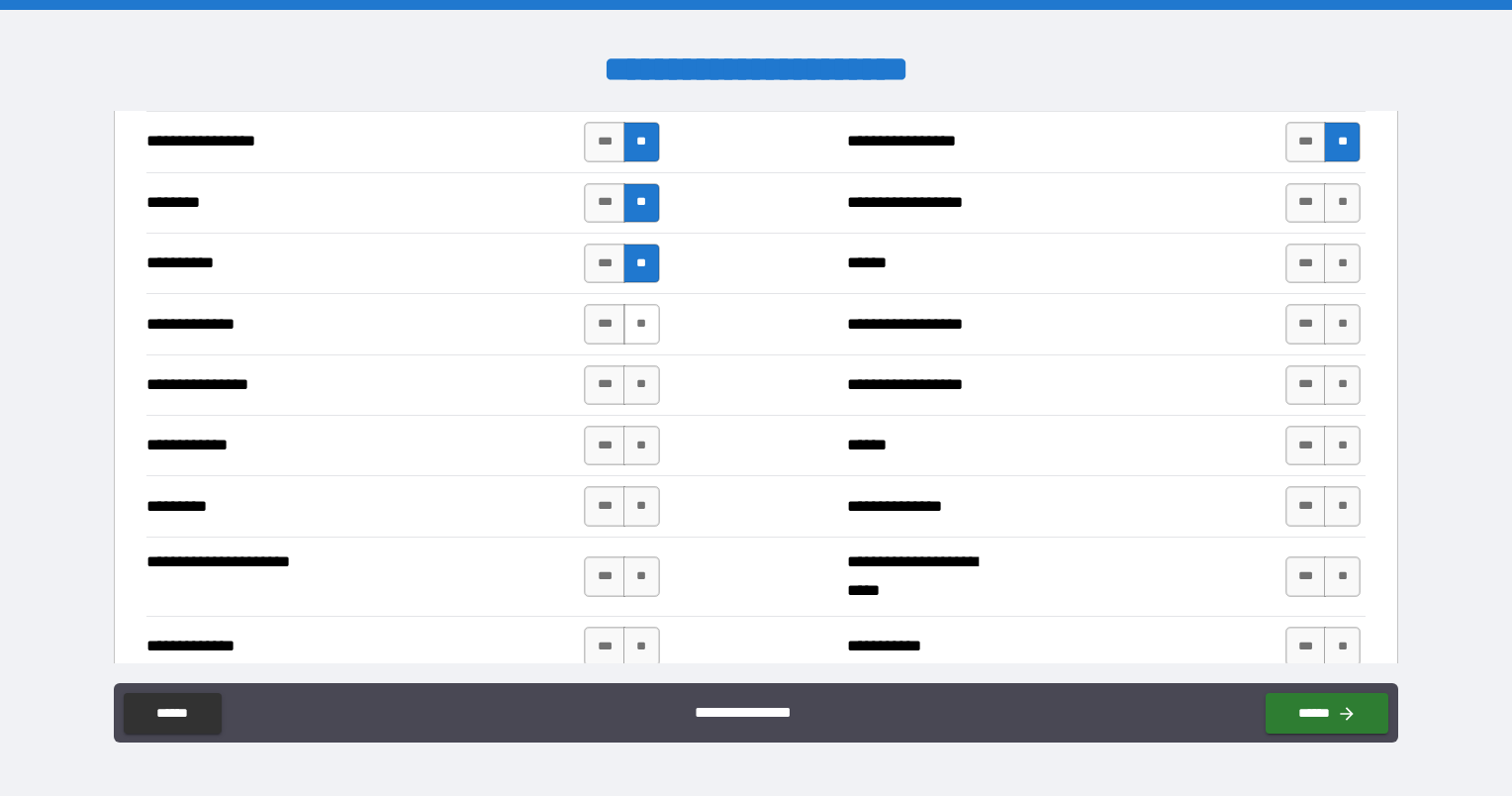 click on "**" at bounding box center [641, 324] 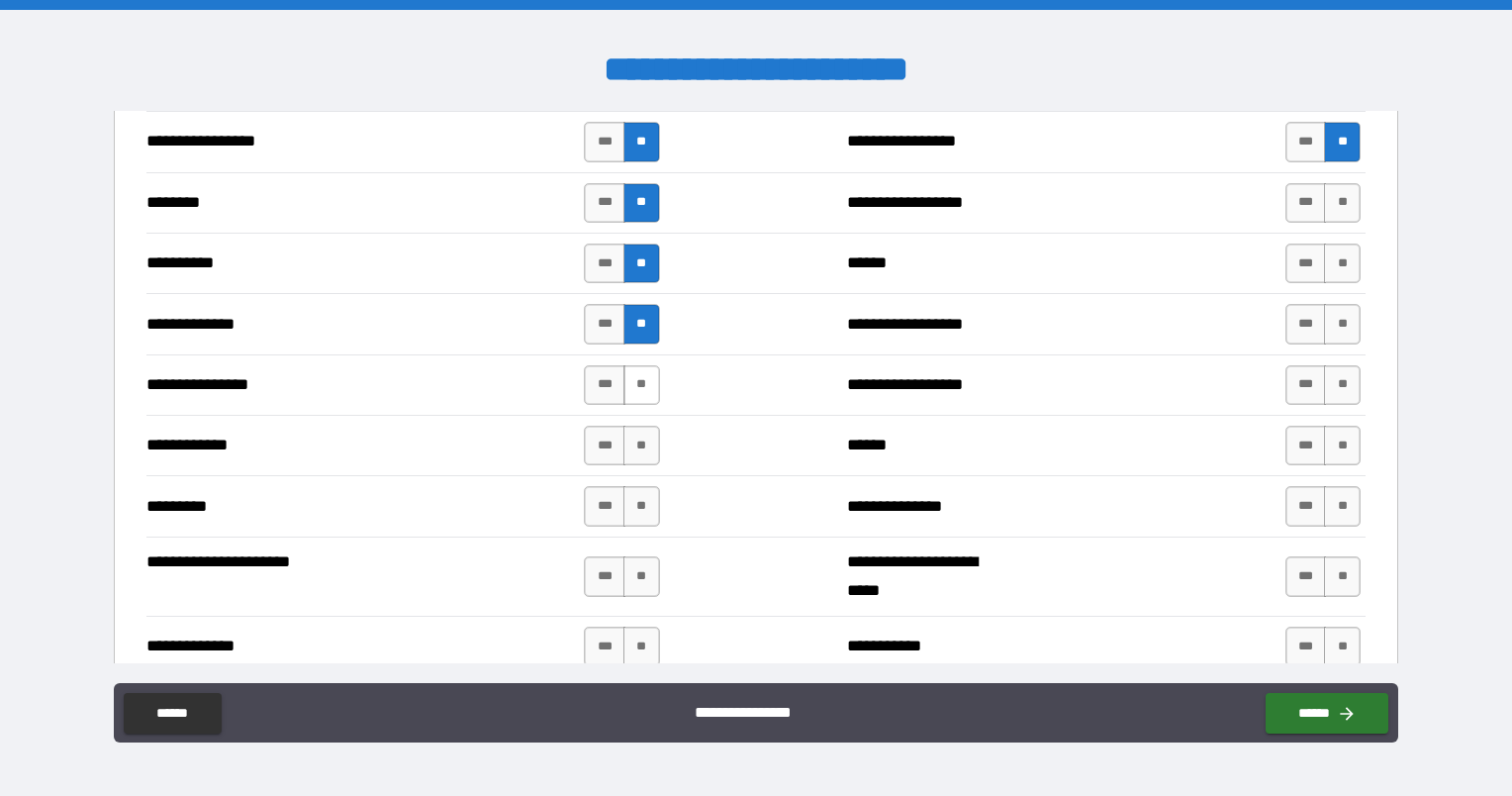 click on "**" at bounding box center [641, 385] 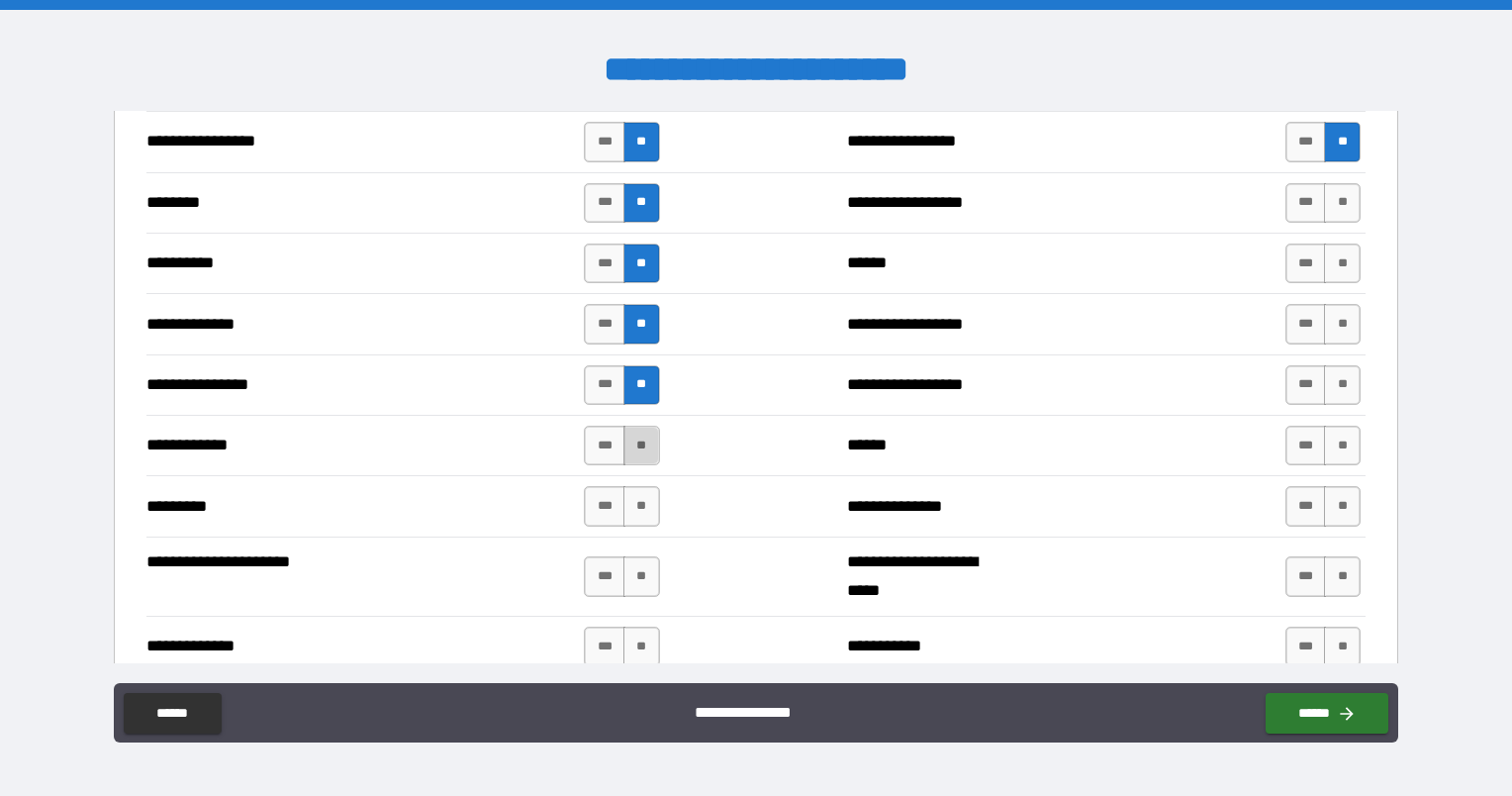 click on "**" at bounding box center [641, 446] 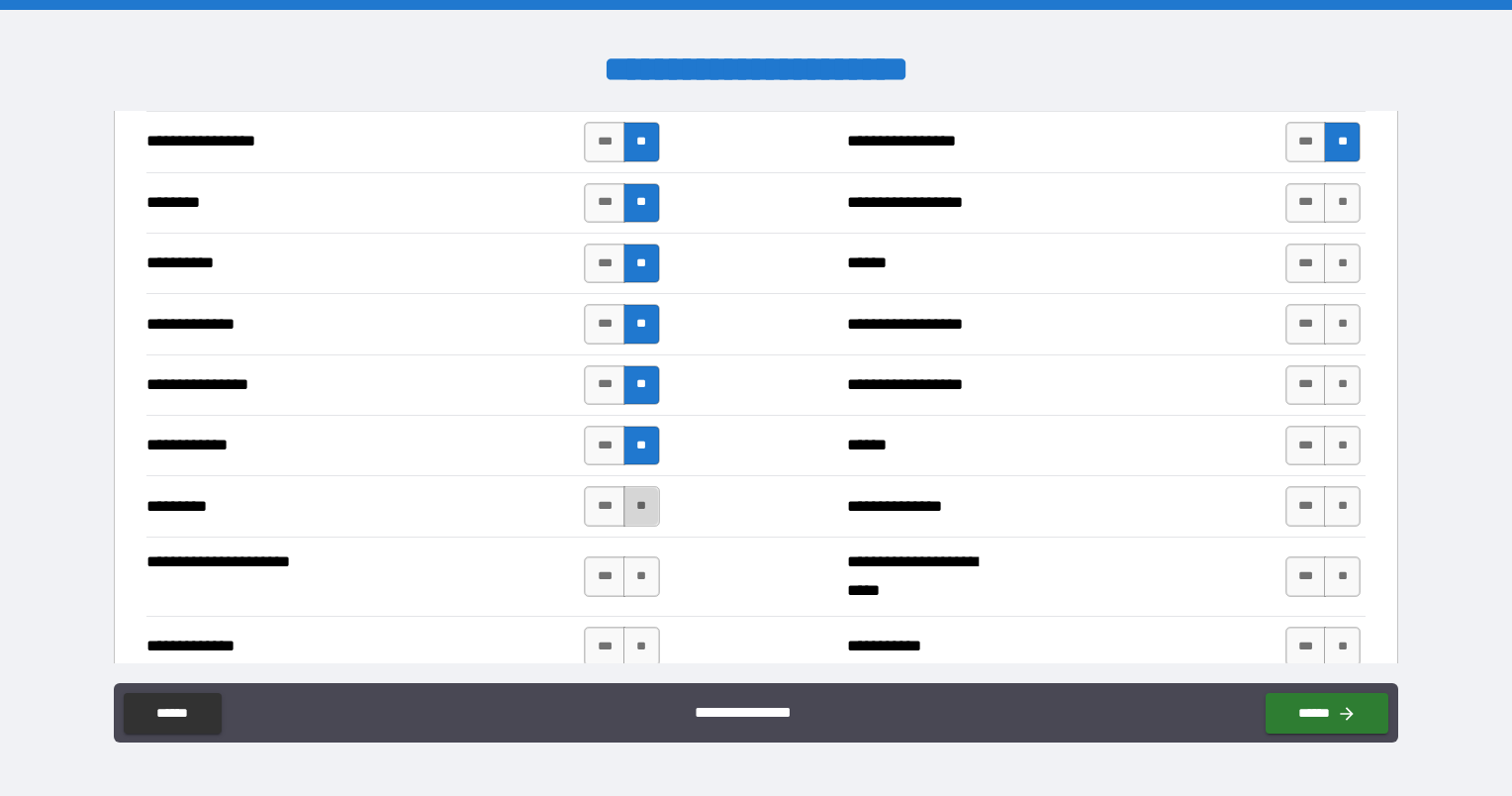 click on "**" at bounding box center (641, 506) 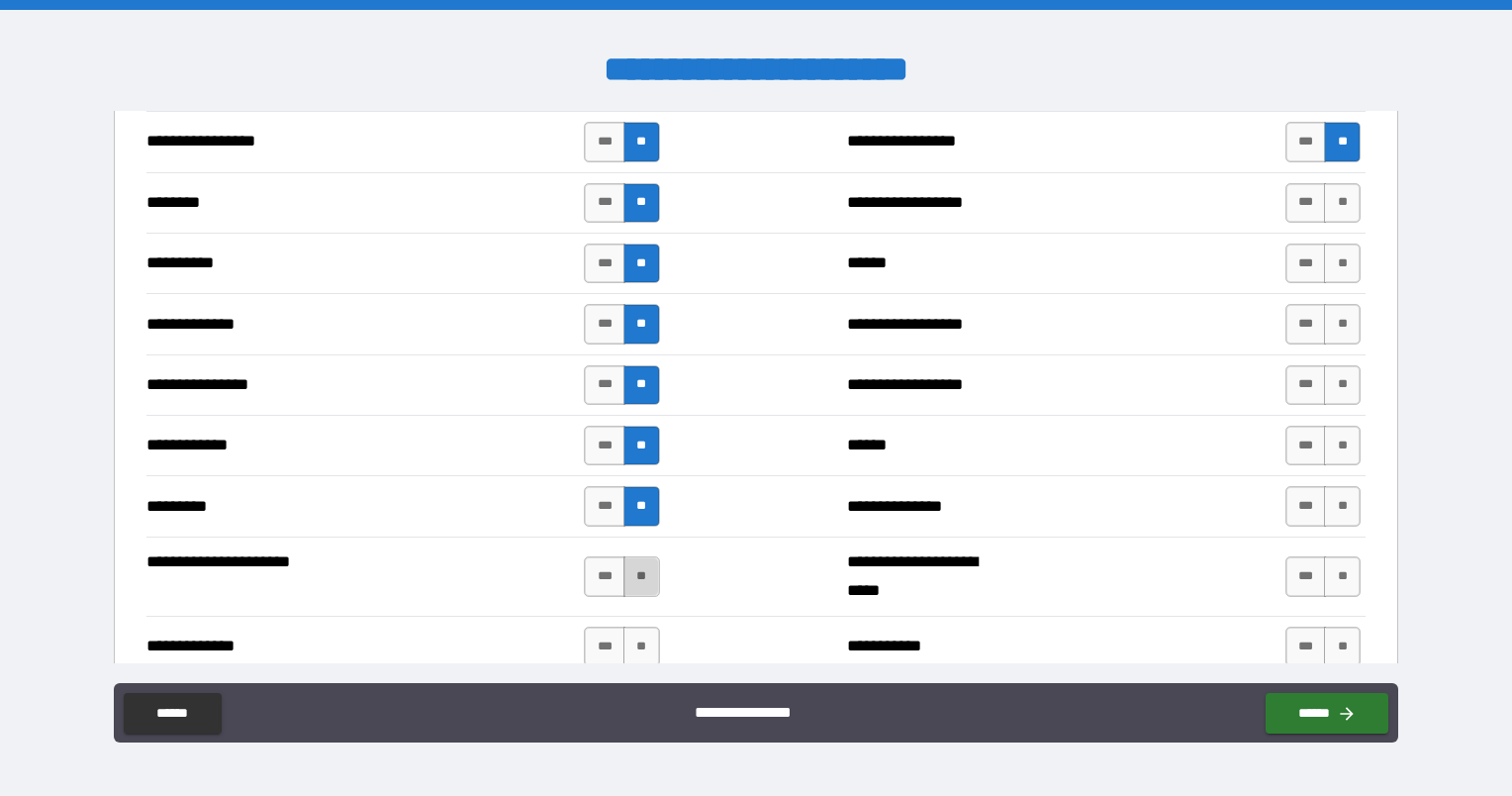 click on "**" at bounding box center [641, 576] 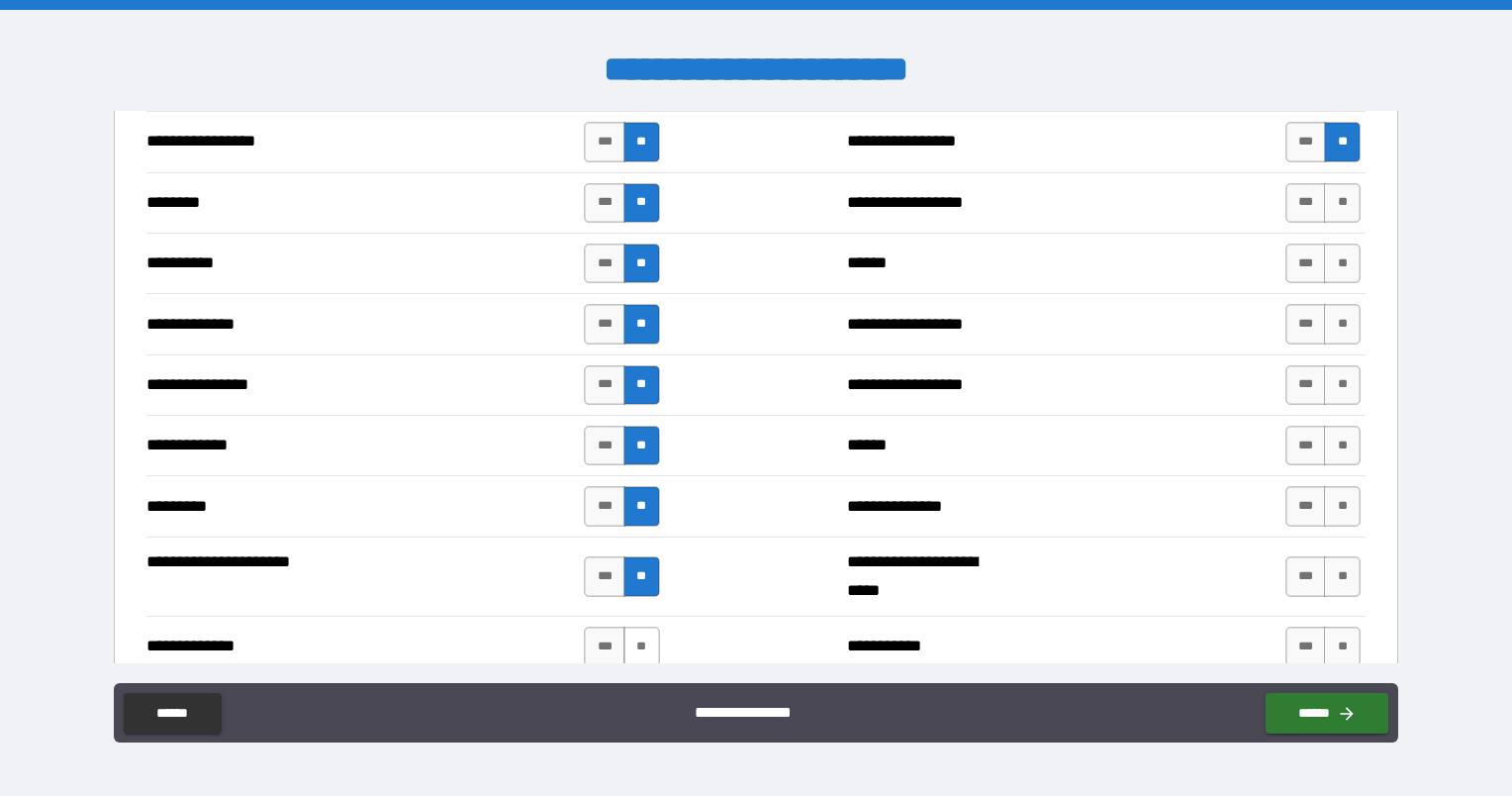 click on "**" at bounding box center (641, 647) 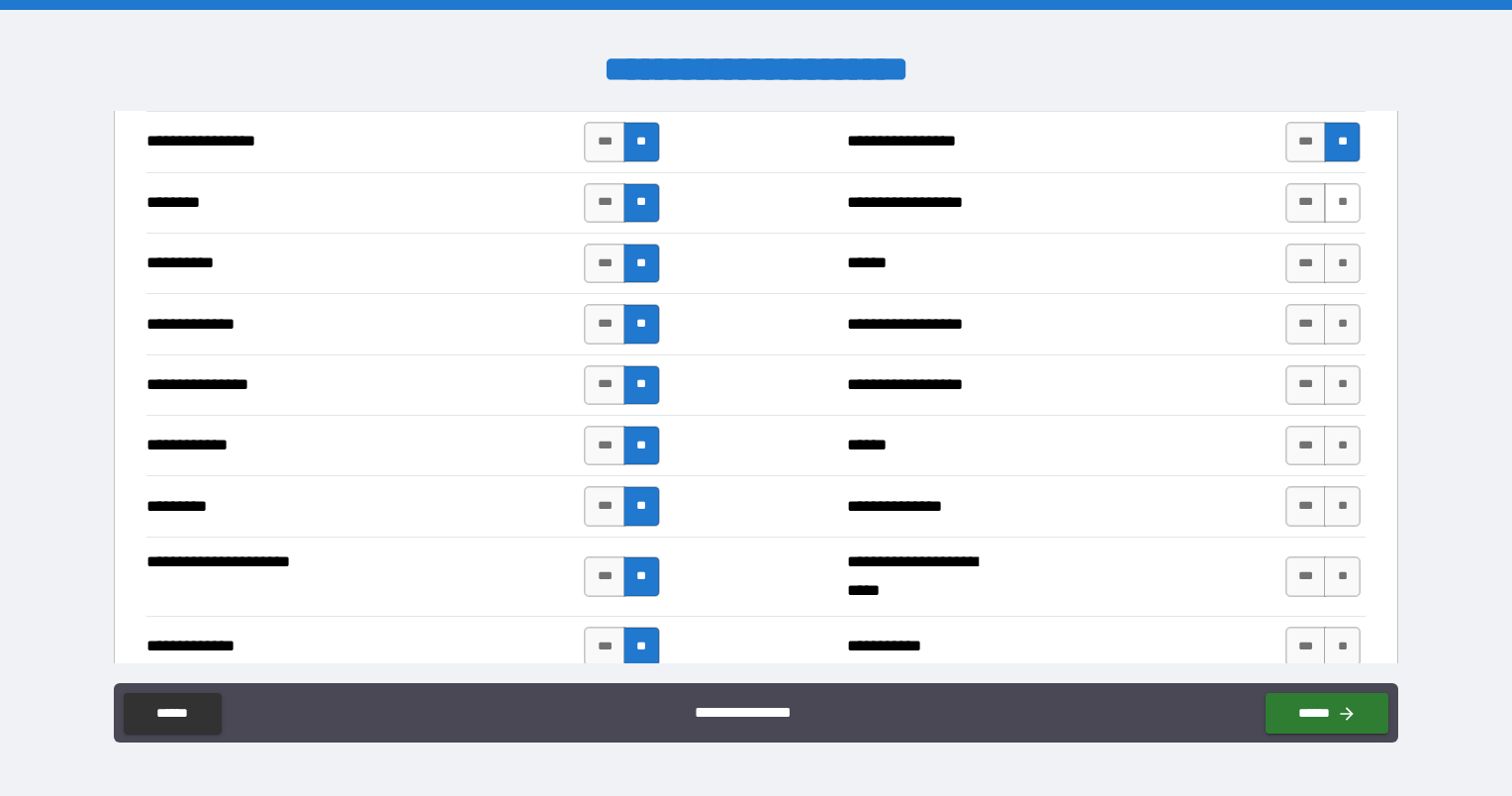 click on "**" at bounding box center [1342, 203] 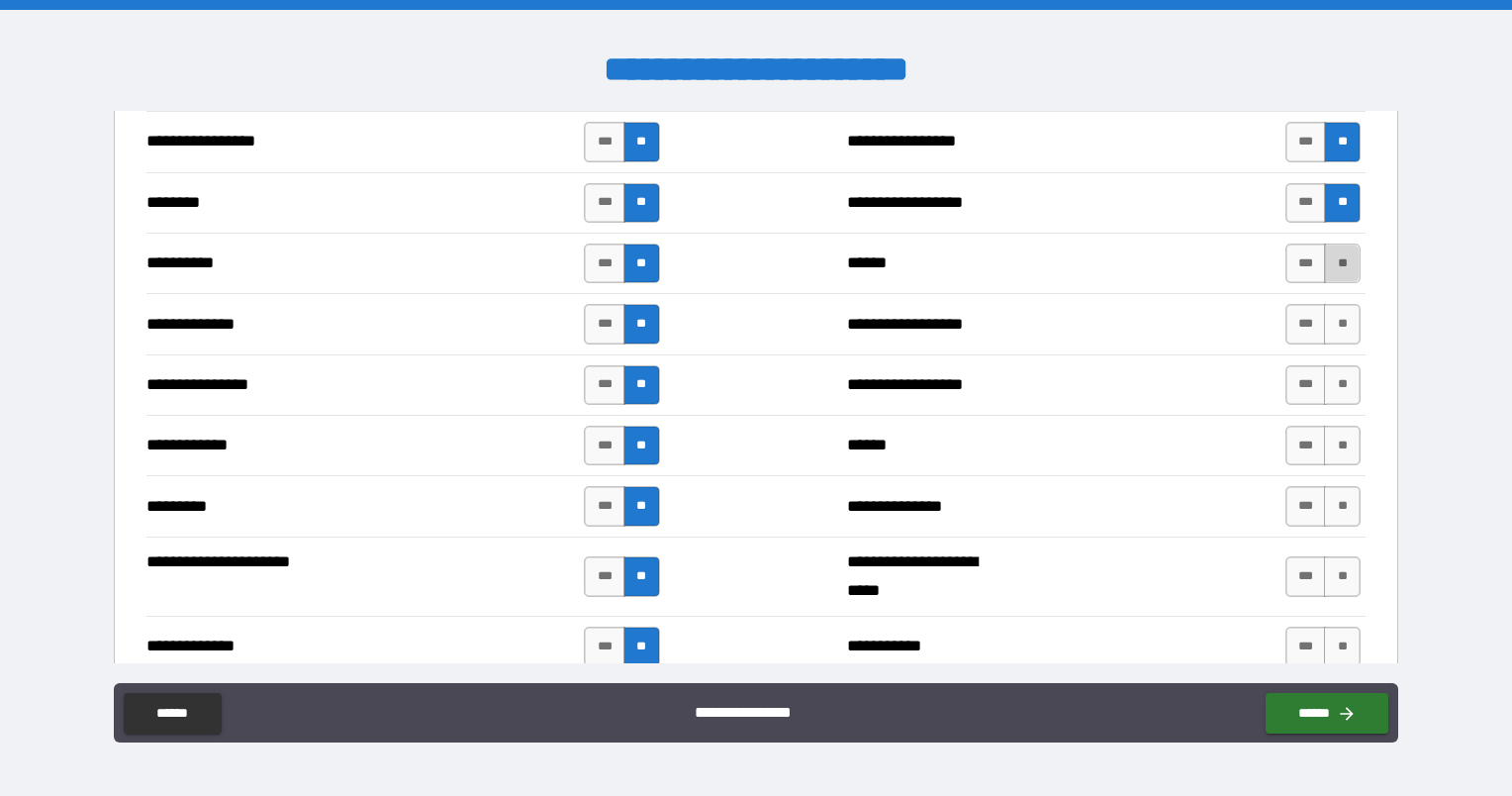 click on "**" at bounding box center [1342, 263] 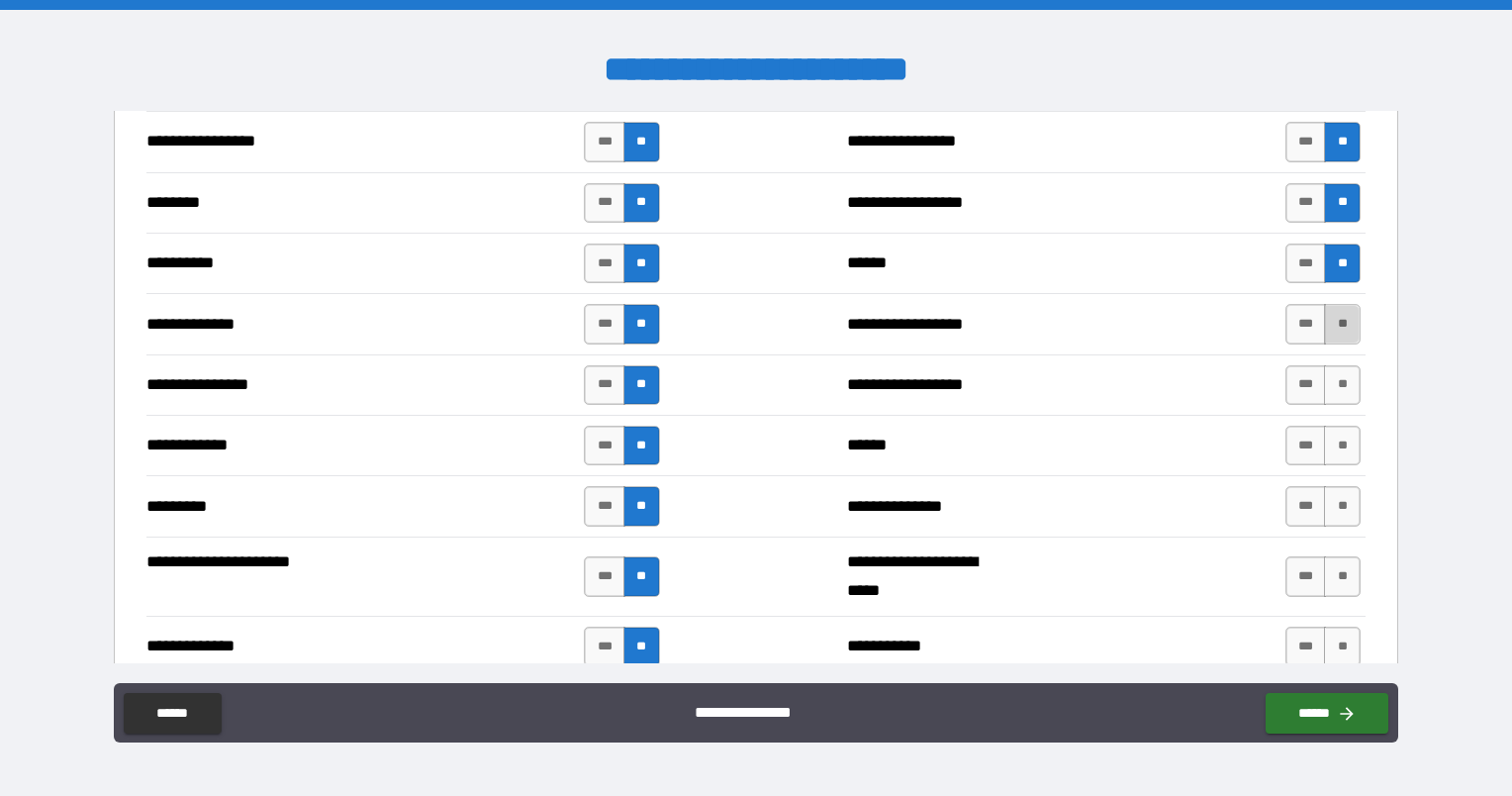 click on "**" at bounding box center [1342, 324] 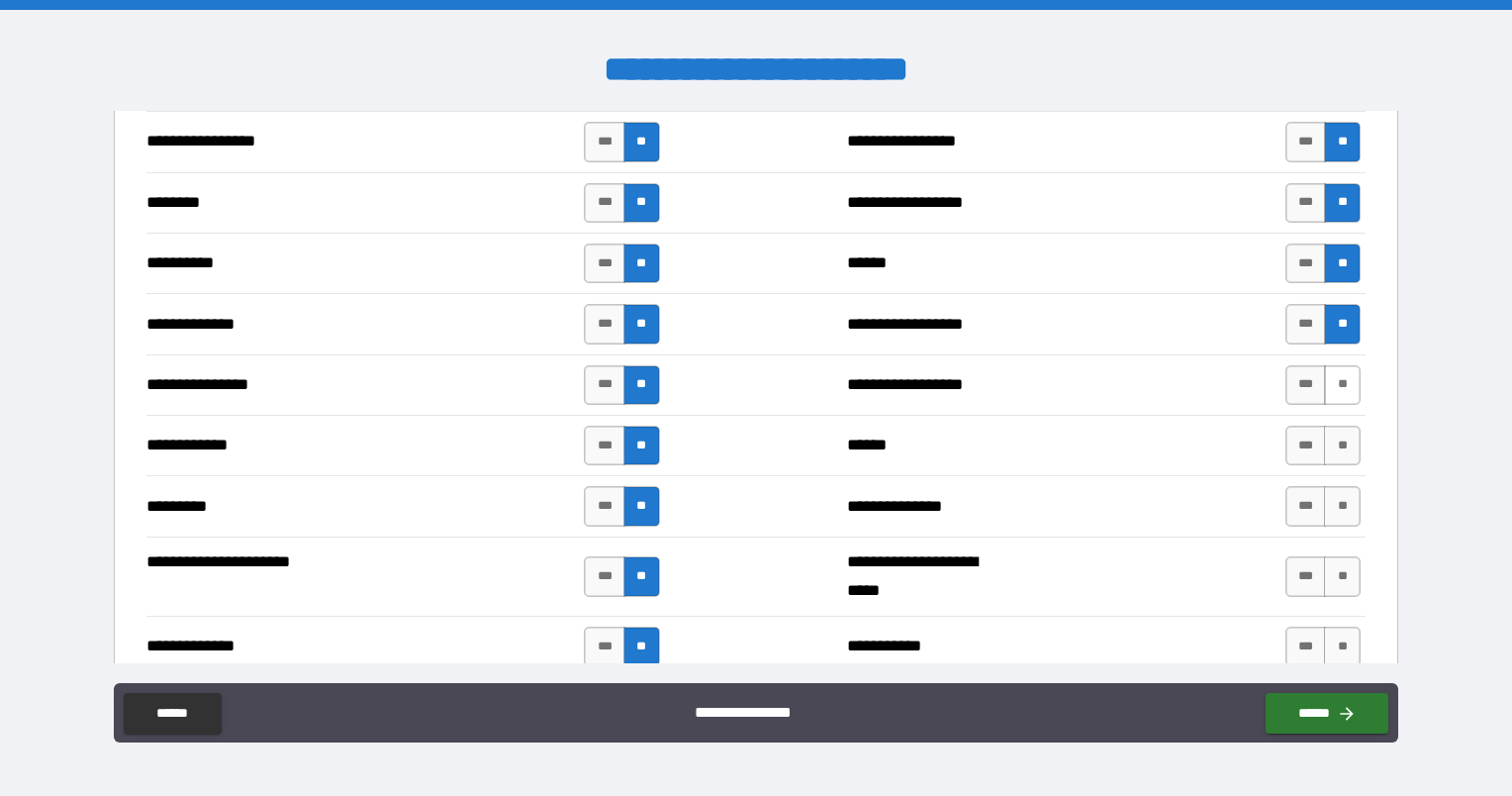 click on "**" at bounding box center [1342, 385] 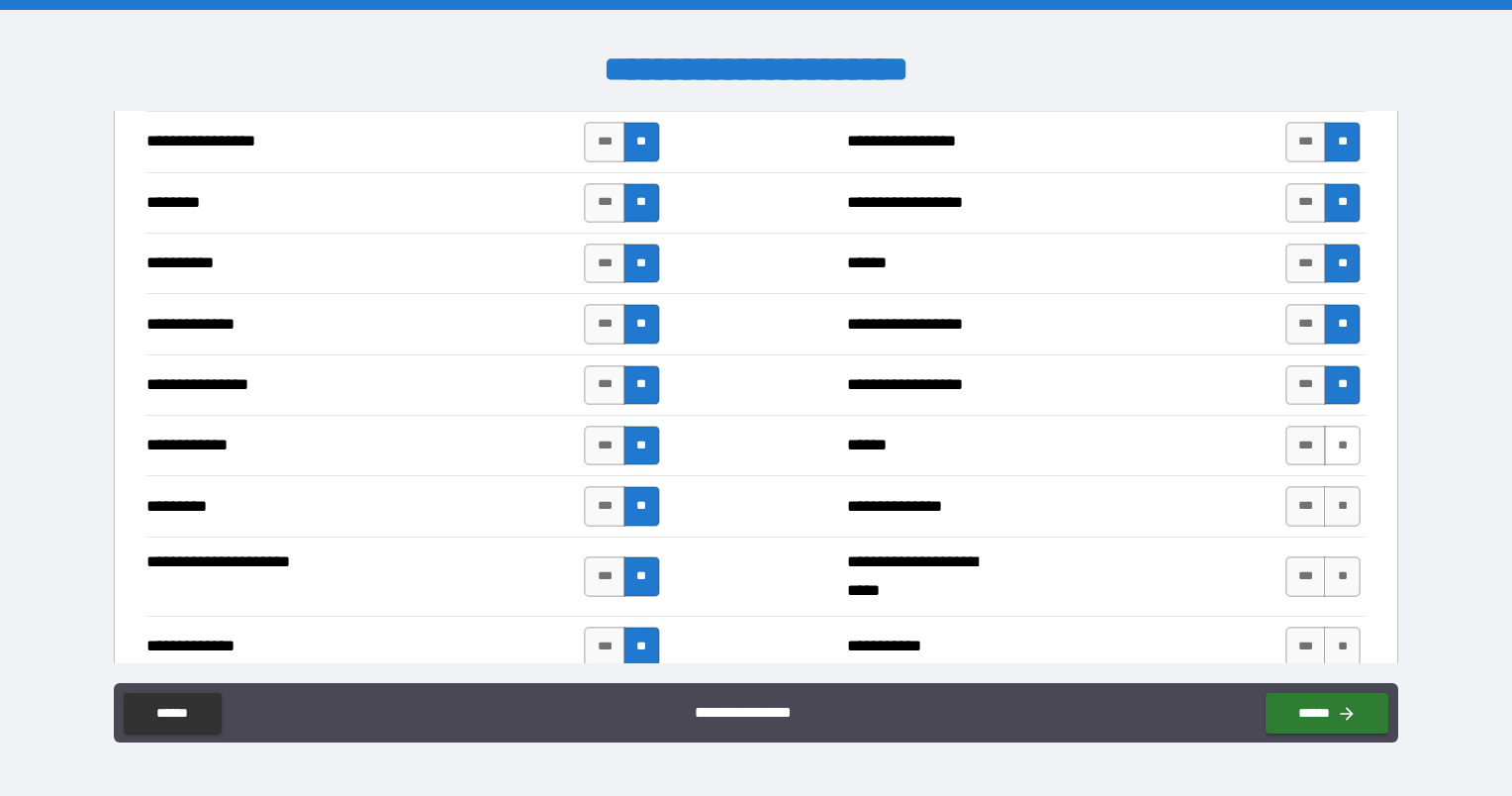 click on "**" at bounding box center [1342, 446] 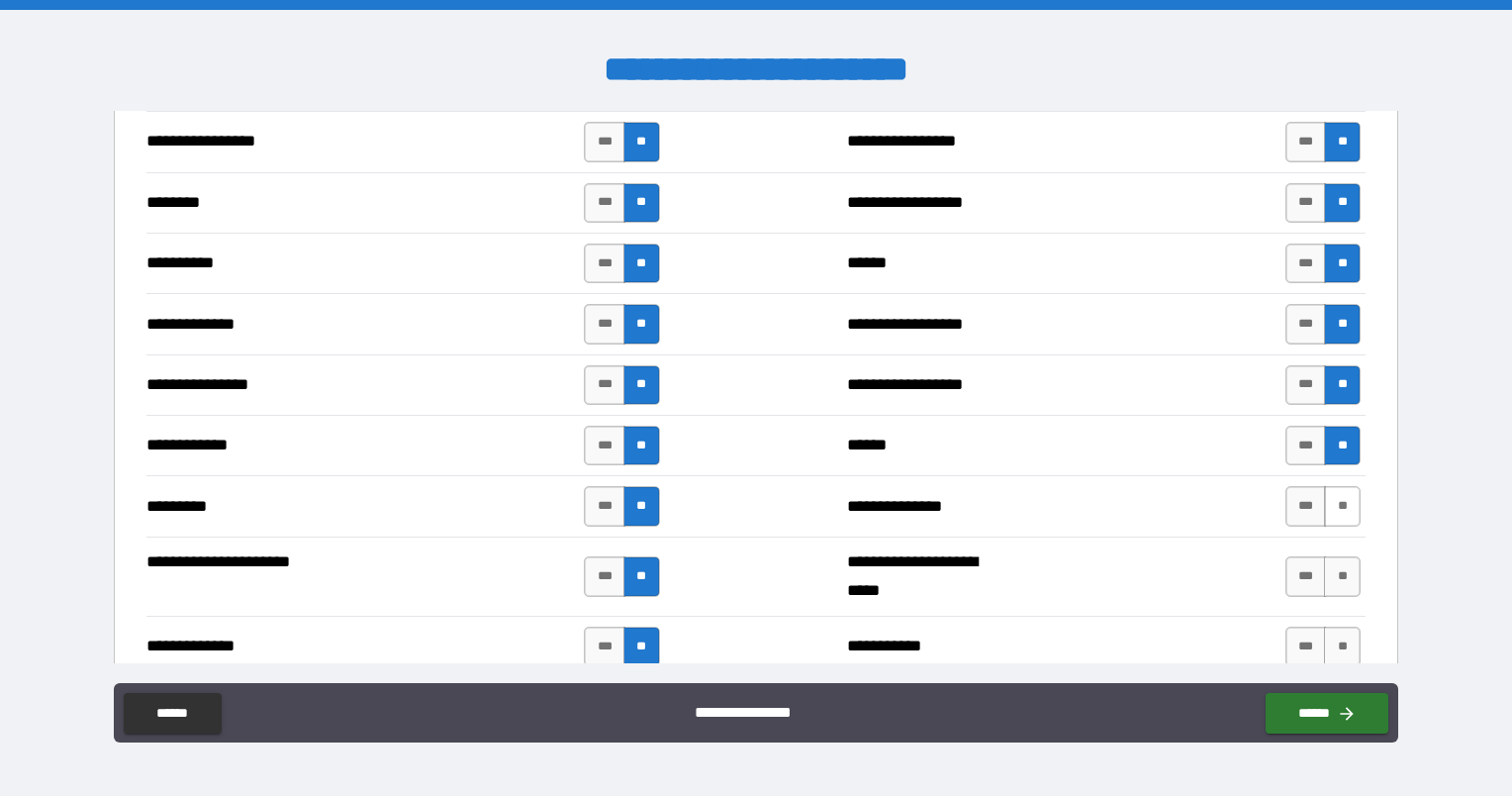 click on "**" at bounding box center [1342, 506] 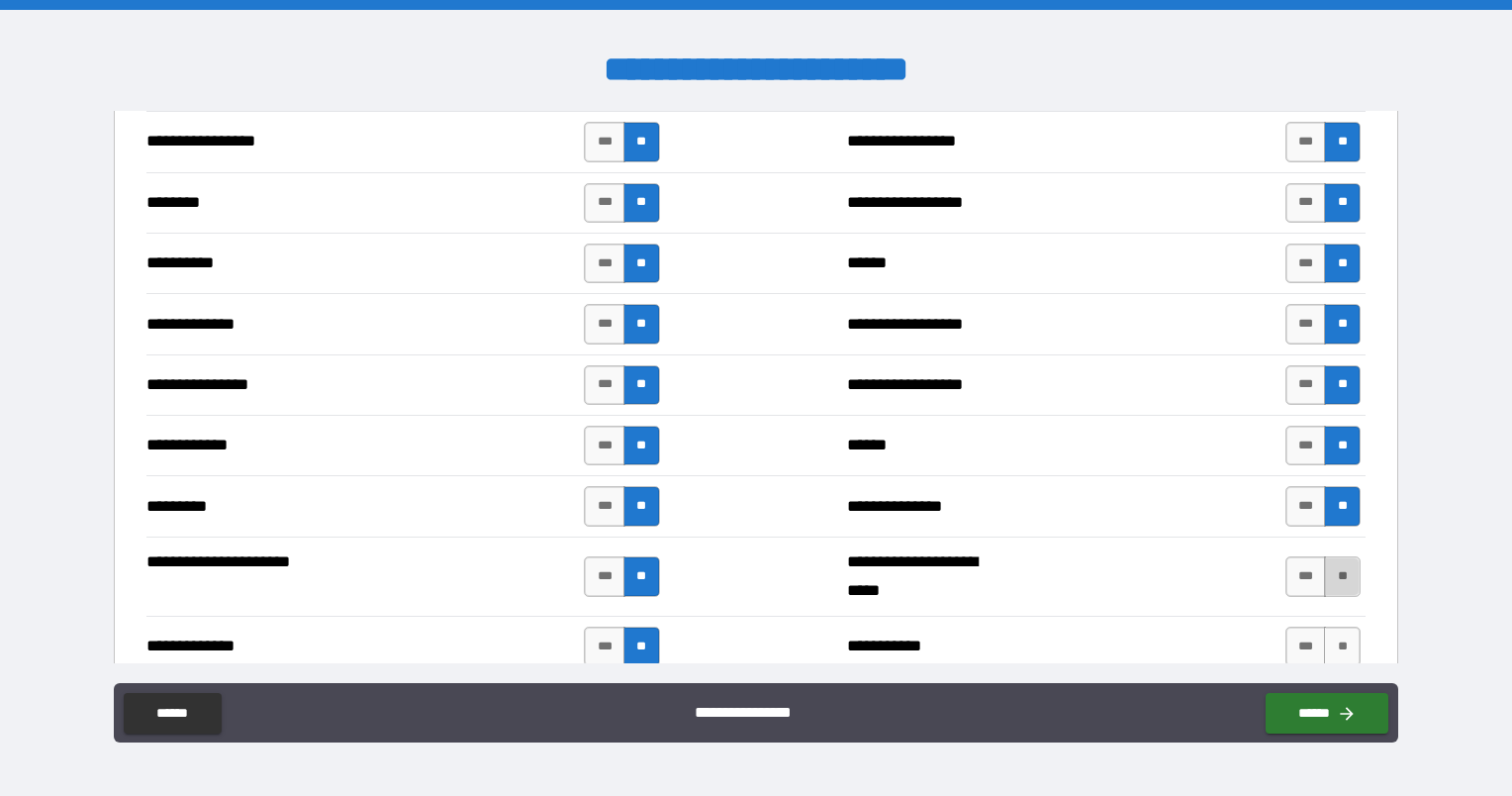 click on "**" at bounding box center (1342, 576) 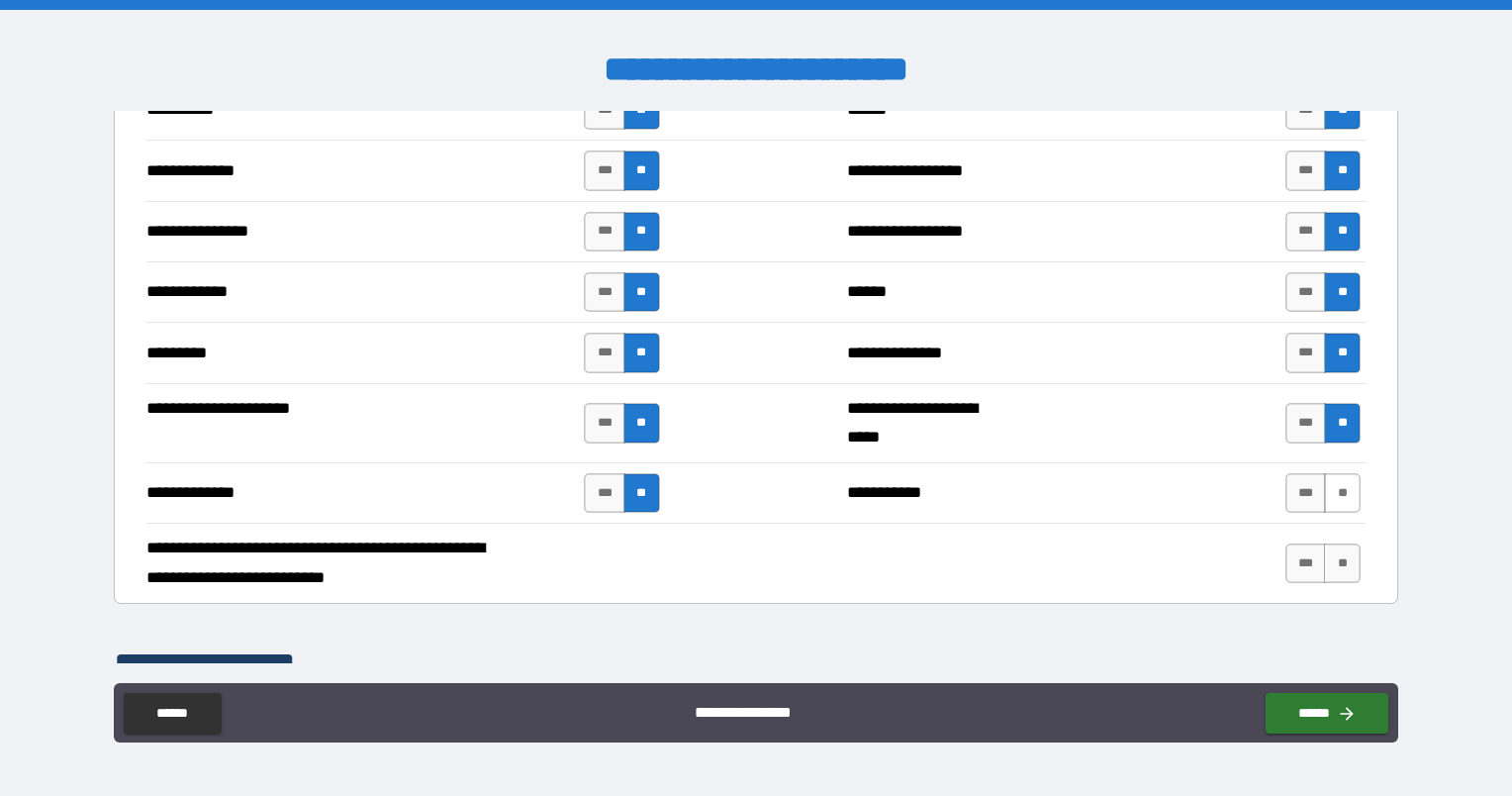 scroll, scrollTop: 1876, scrollLeft: 0, axis: vertical 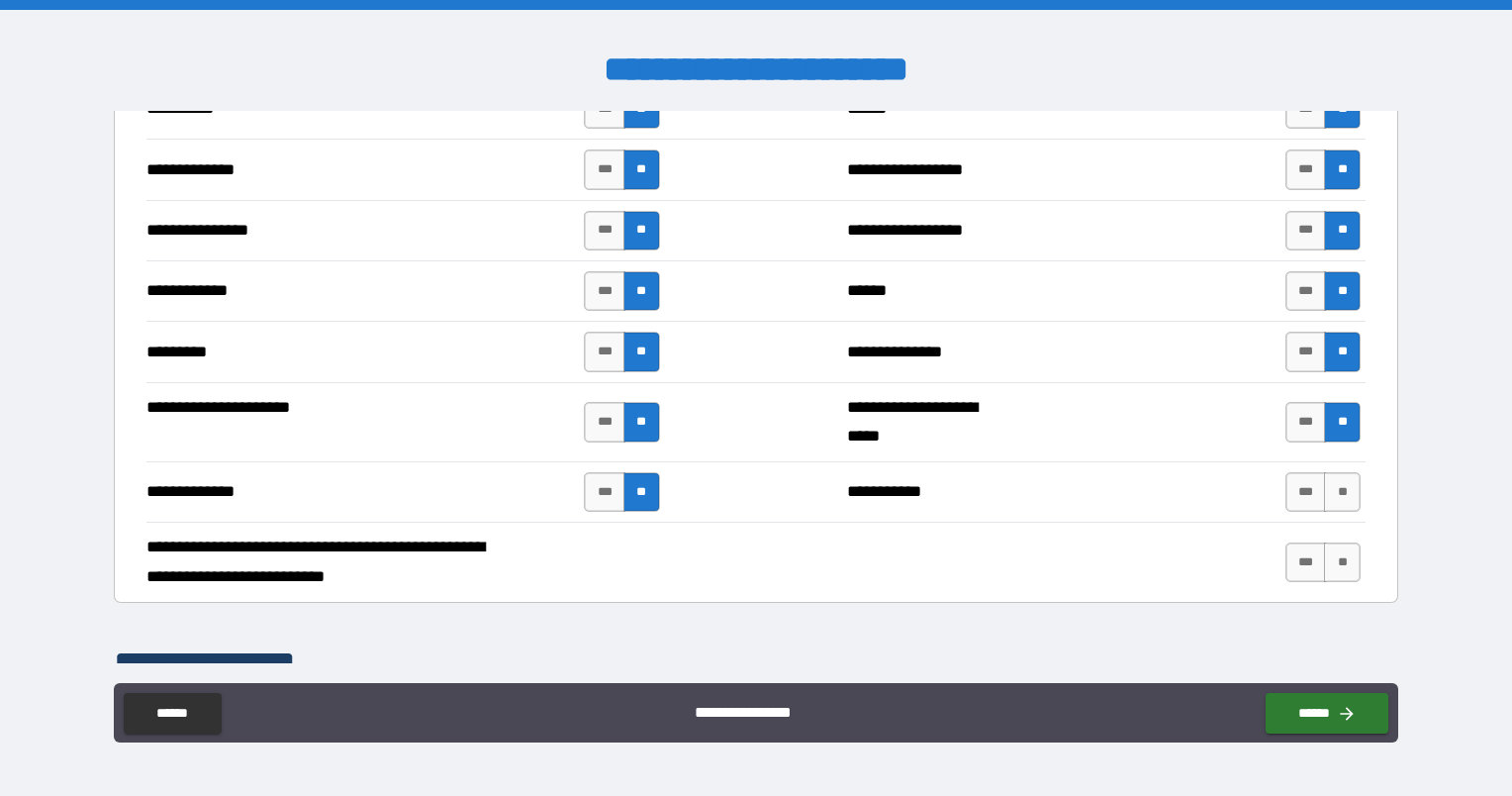 drag, startPoint x: 1331, startPoint y: 637, endPoint x: 1043, endPoint y: 364, distance: 396.82868 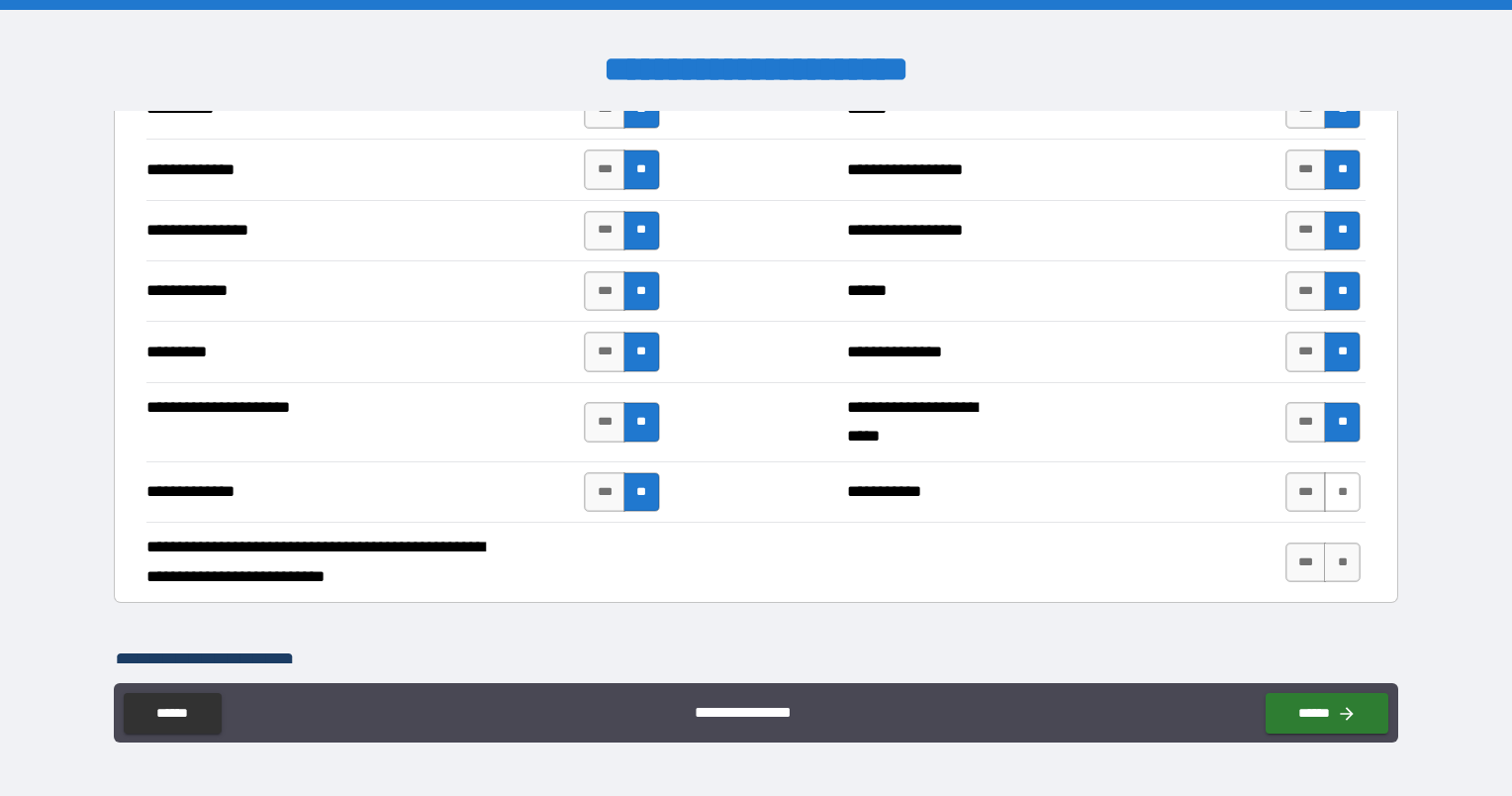 click on "**" at bounding box center [1342, 492] 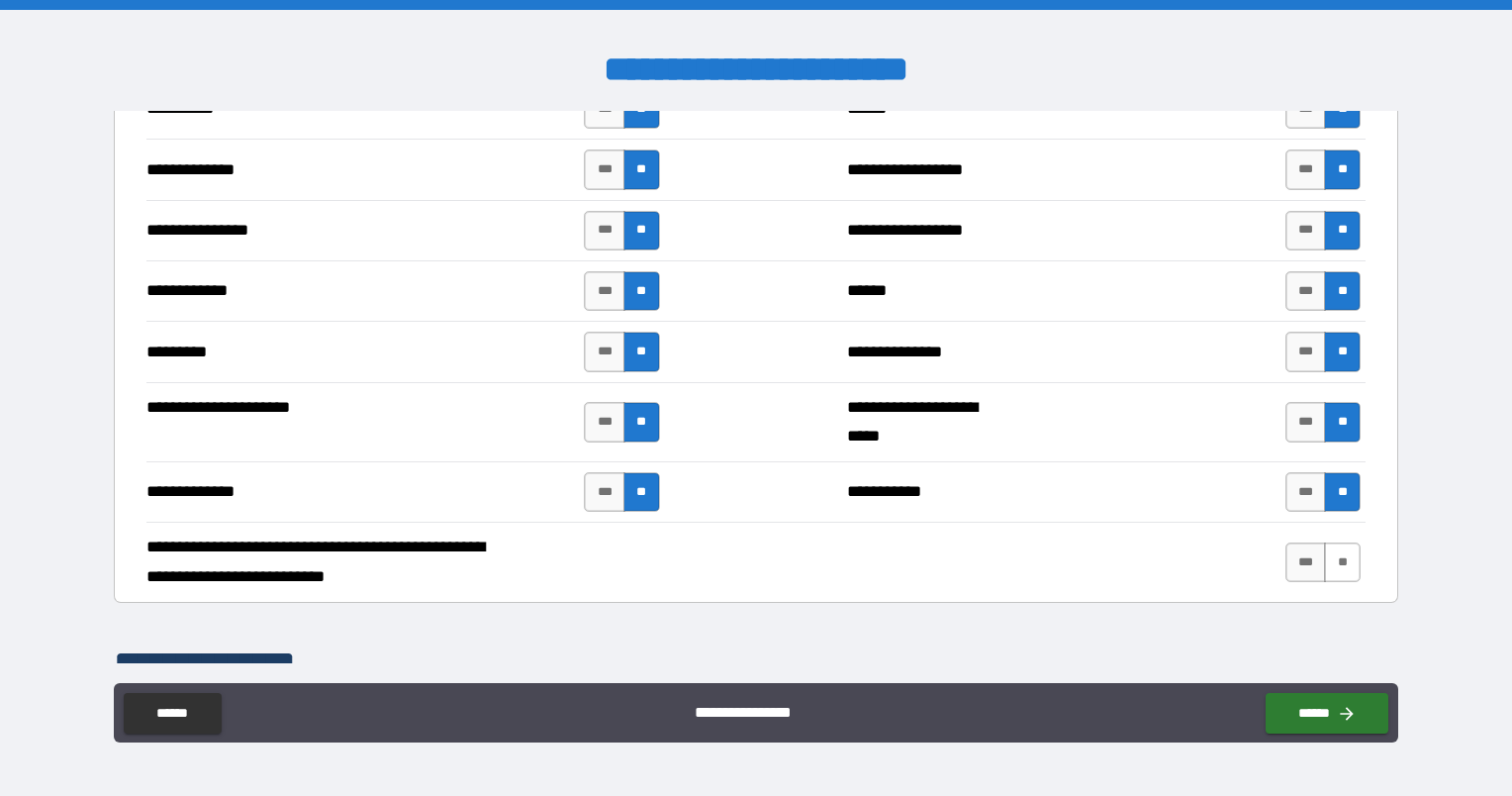 click on "**" at bounding box center [1342, 562] 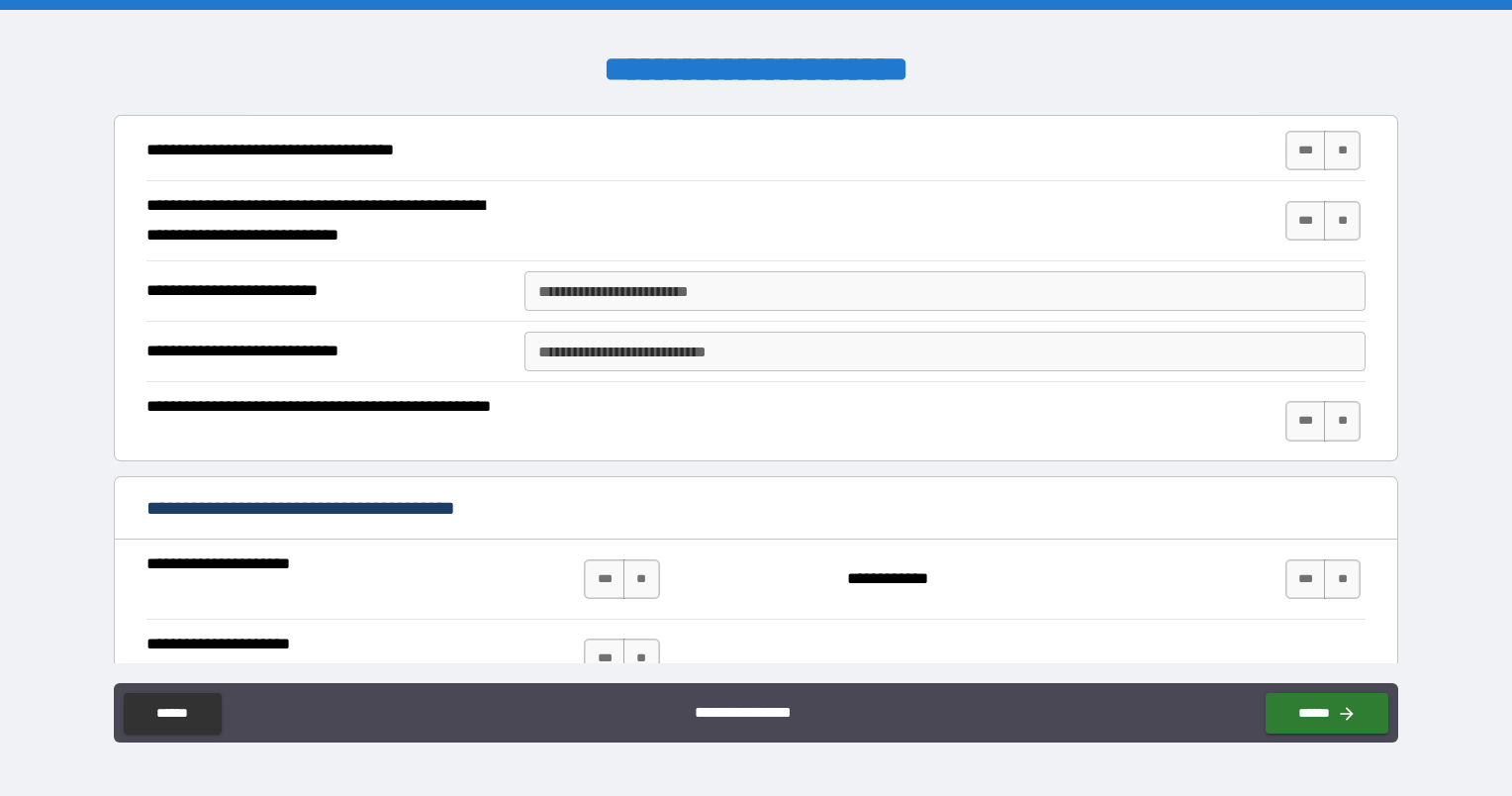 scroll, scrollTop: 2473, scrollLeft: 0, axis: vertical 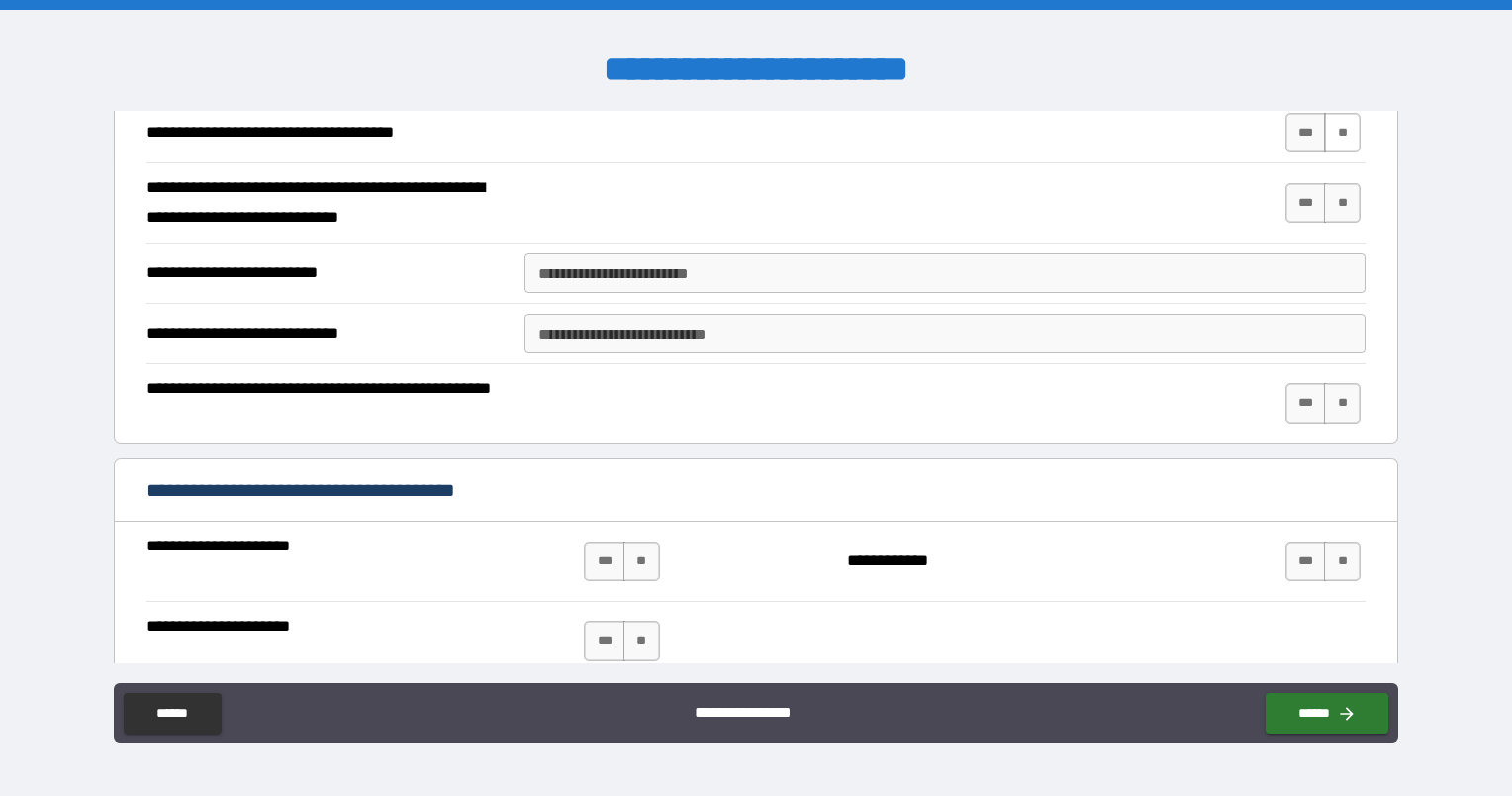 click on "**" at bounding box center [1342, 133] 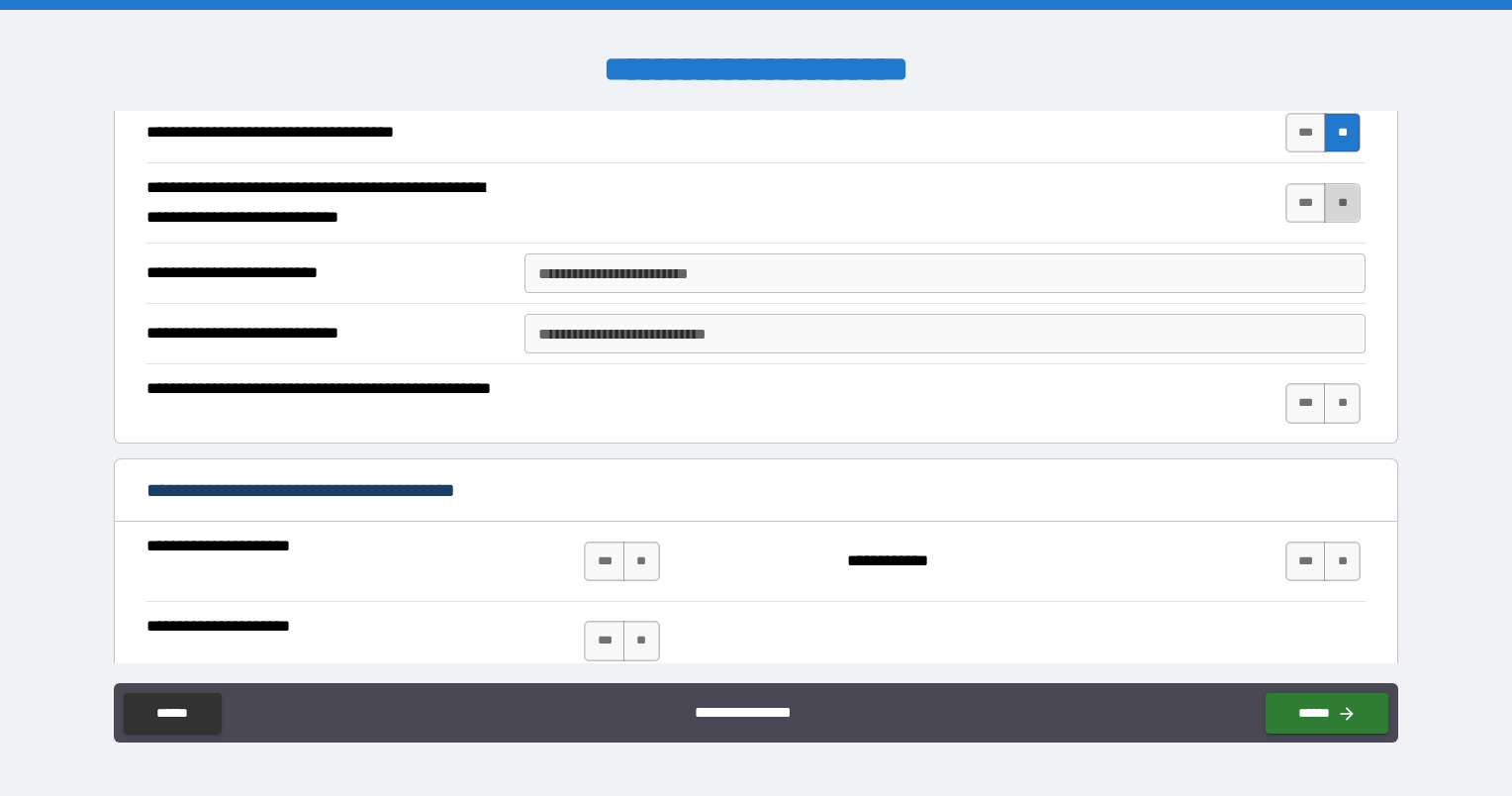 click on "**" at bounding box center [1342, 203] 